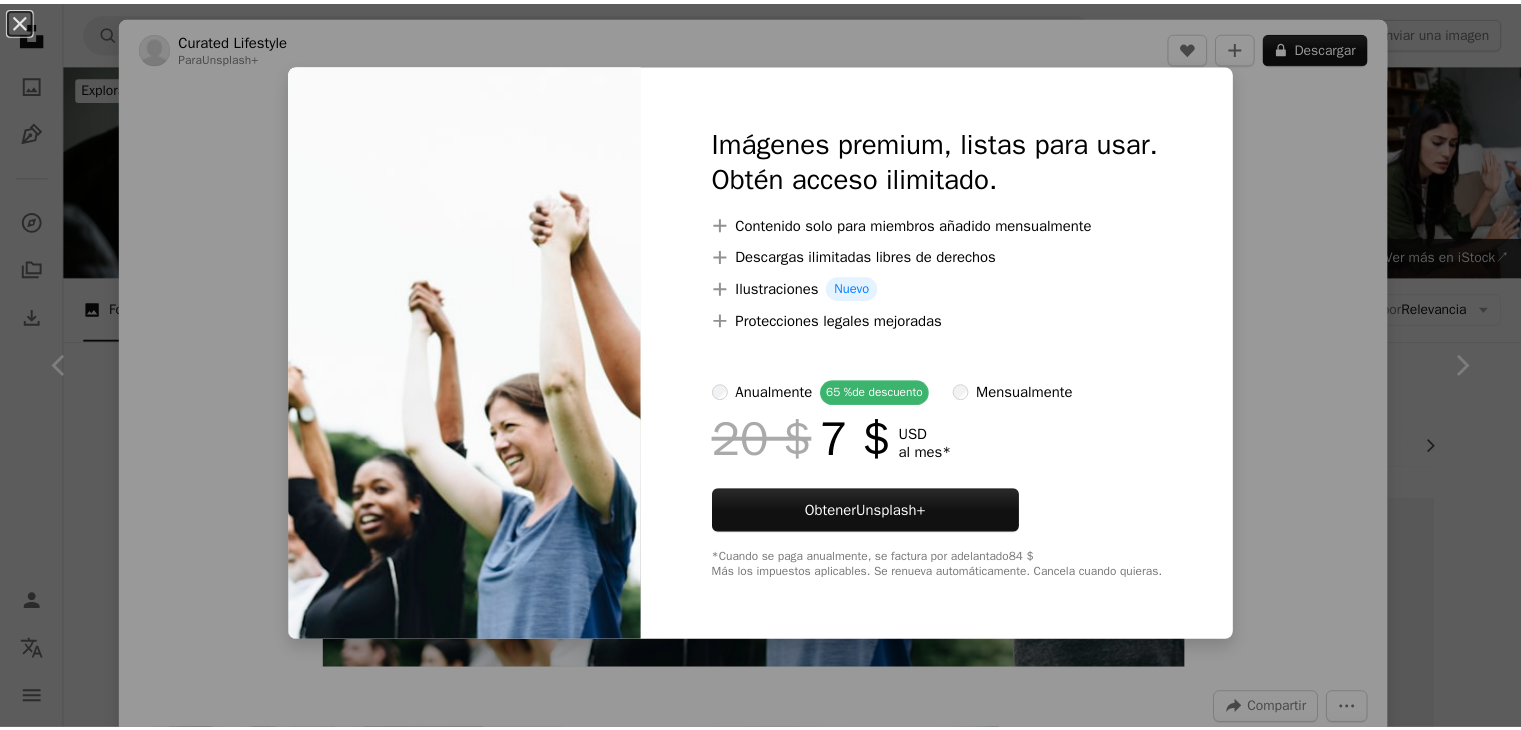 scroll, scrollTop: 1000, scrollLeft: 0, axis: vertical 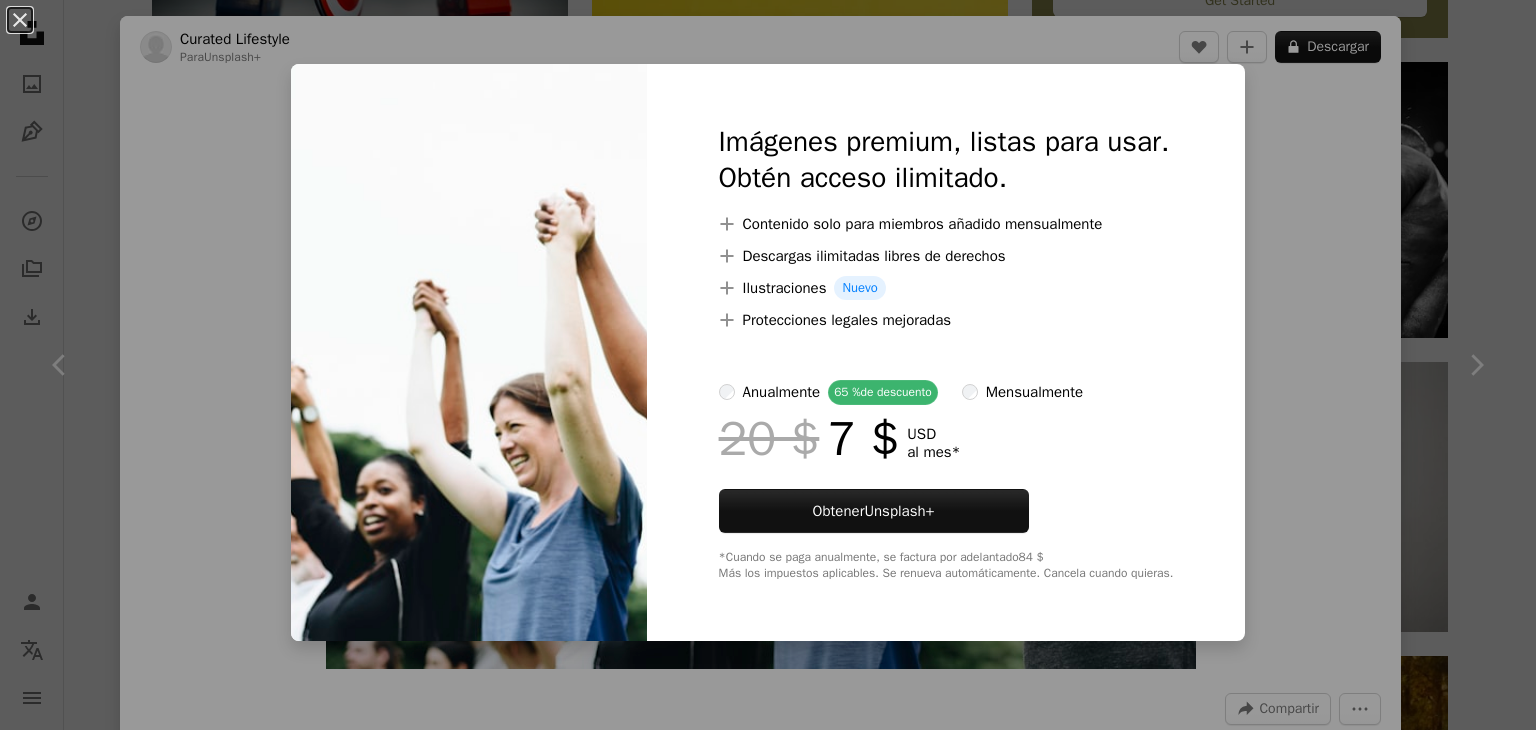 click on "An X shape Imágenes premium, listas para usar. Obtén acceso ilimitado. A plus sign Contenido solo para miembros añadido mensualmente A plus sign Descargas ilimitadas libres de derechos A plus sign Ilustraciones  Nuevo A plus sign Protecciones legales mejoradas anualmente 65 %  de descuento mensualmente 20 $   7 $ USD al mes * Obtener  Unsplash+ *Cuando se paga anualmente, se factura por adelantado  84 $ Más los impuestos aplicables. Se renueva automáticamente. Cancela cuando quieras." at bounding box center (768, 365) 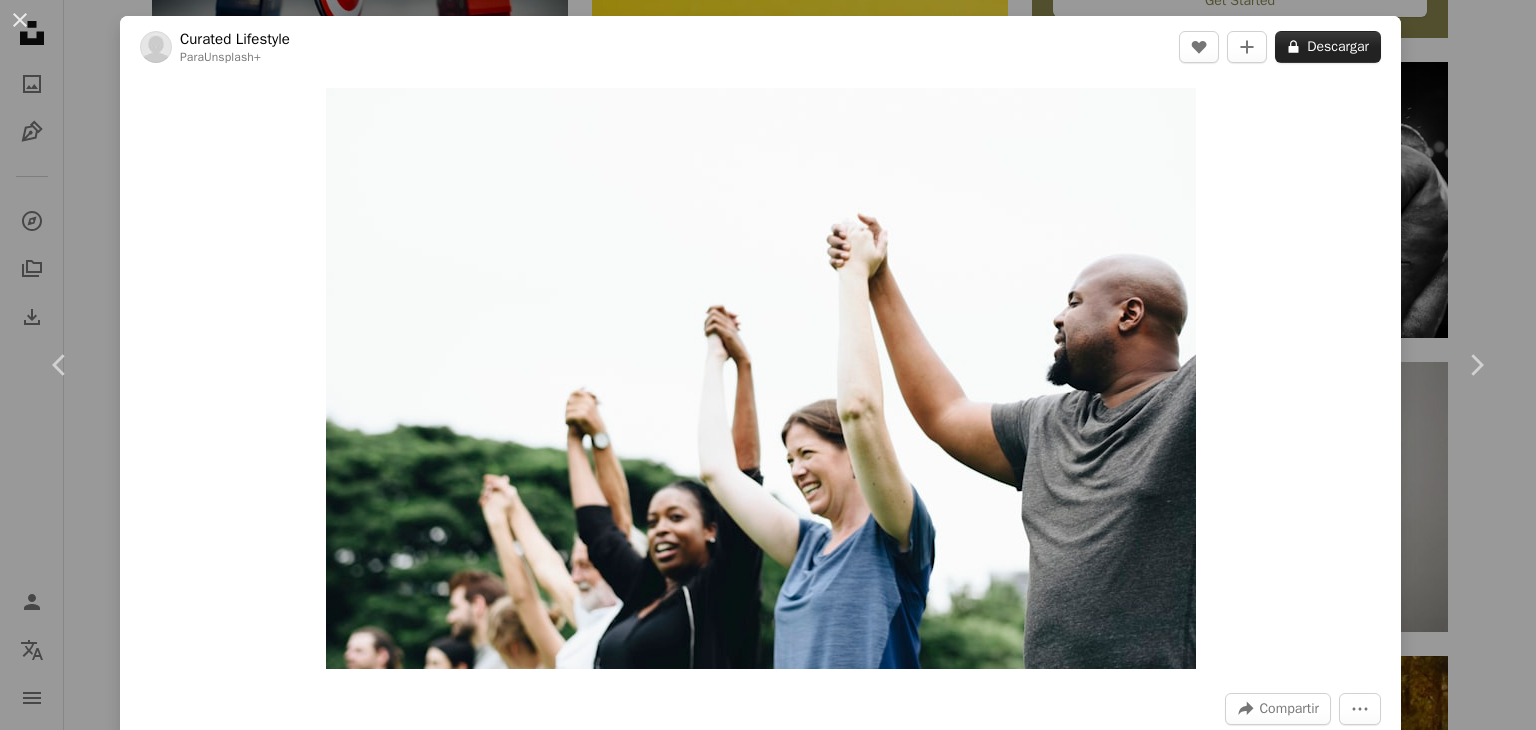 click on "A lock Descargar" at bounding box center [1328, 47] 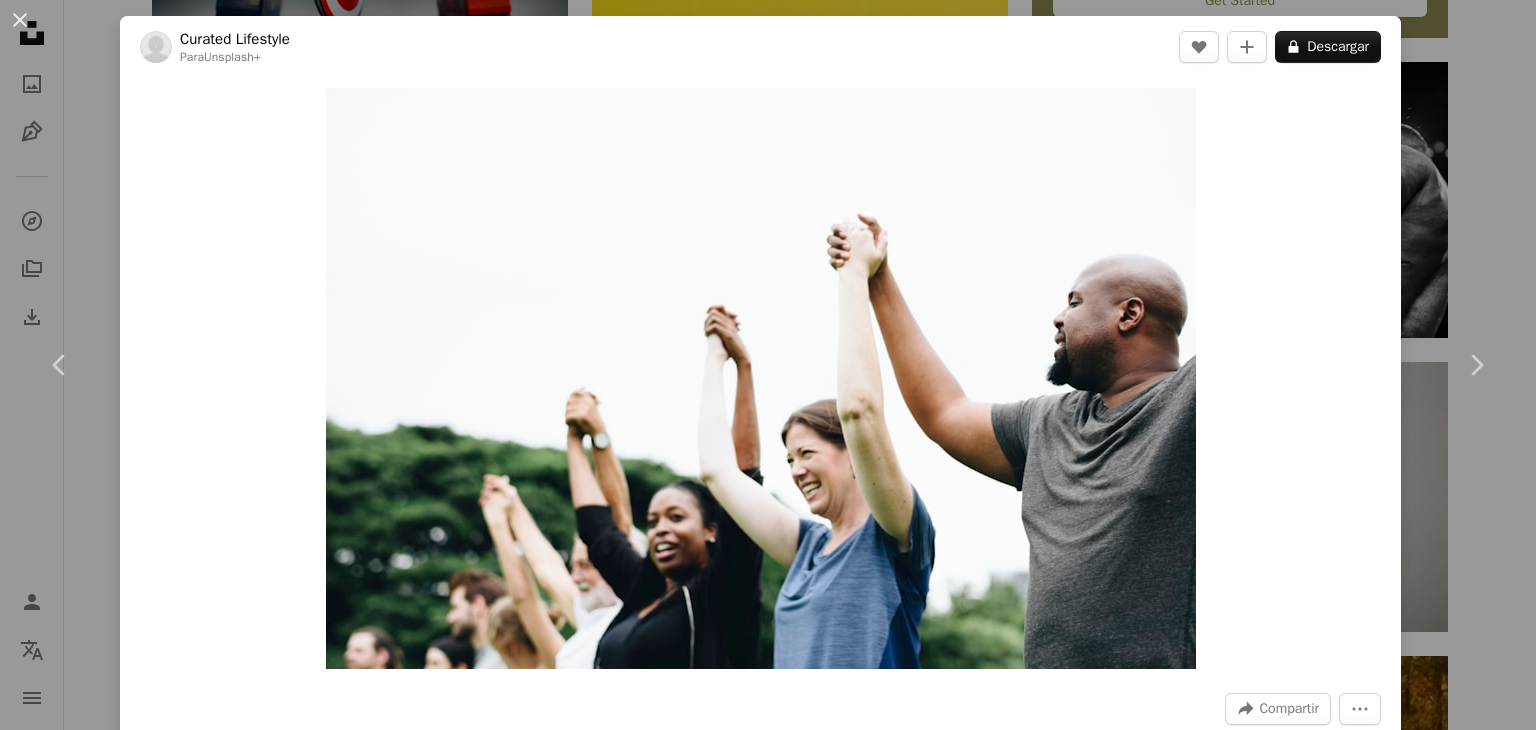 click on "An X shape Imágenes premium, listas para usar. Obtén acceso ilimitado. A plus sign Contenido solo para miembros añadido mensualmente A plus sign Descargas ilimitadas libres de derechos A plus sign Ilustraciones  Nuevo A plus sign Protecciones legales mejoradas anualmente 65 %  de descuento mensualmente 20 $   7 $ USD al mes * Obtener  Unsplash+ *Cuando se paga anualmente, se factura por adelantado  84 $ Más los impuestos aplicables. Se renueva automáticamente. Cancela cuando quieras." at bounding box center [768, 6317] 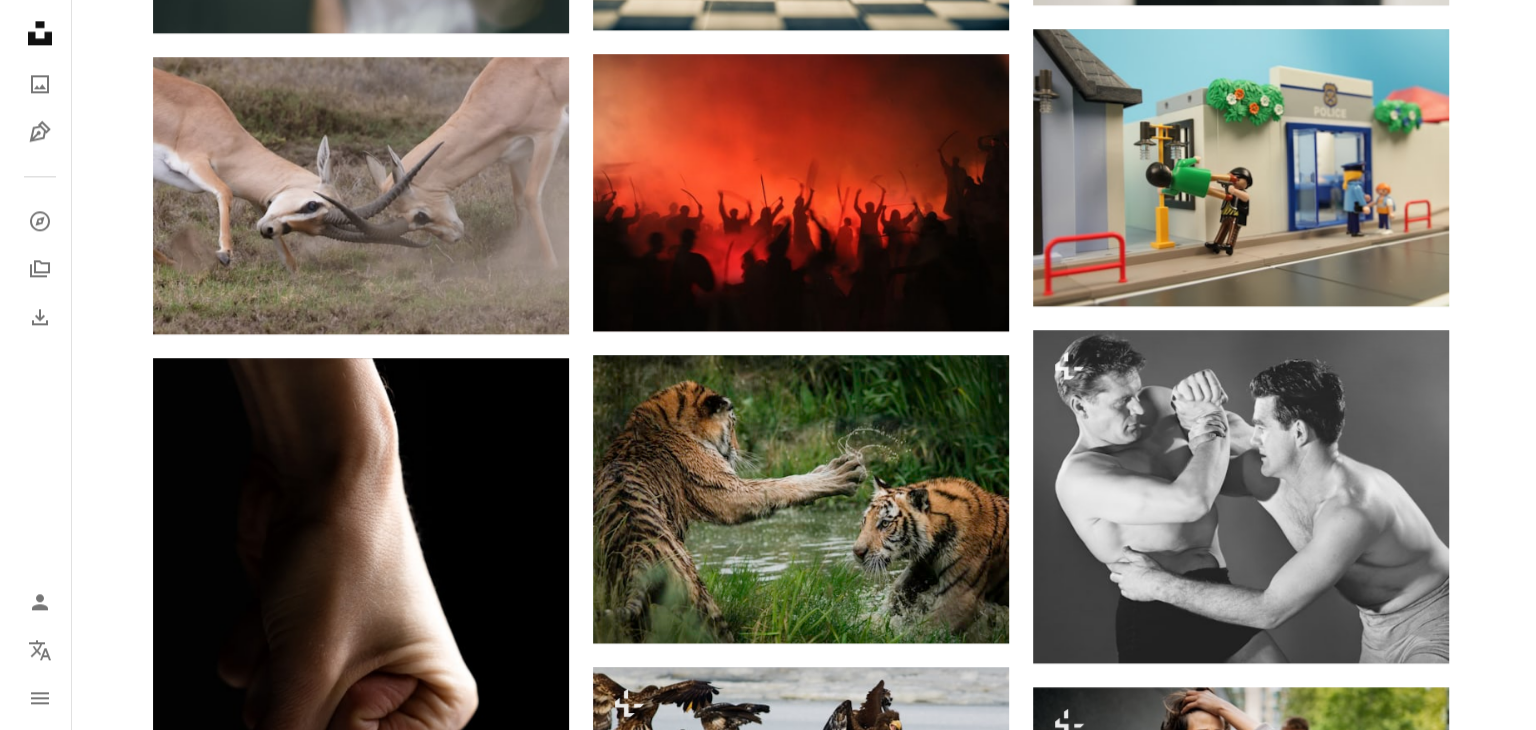 scroll, scrollTop: 2700, scrollLeft: 0, axis: vertical 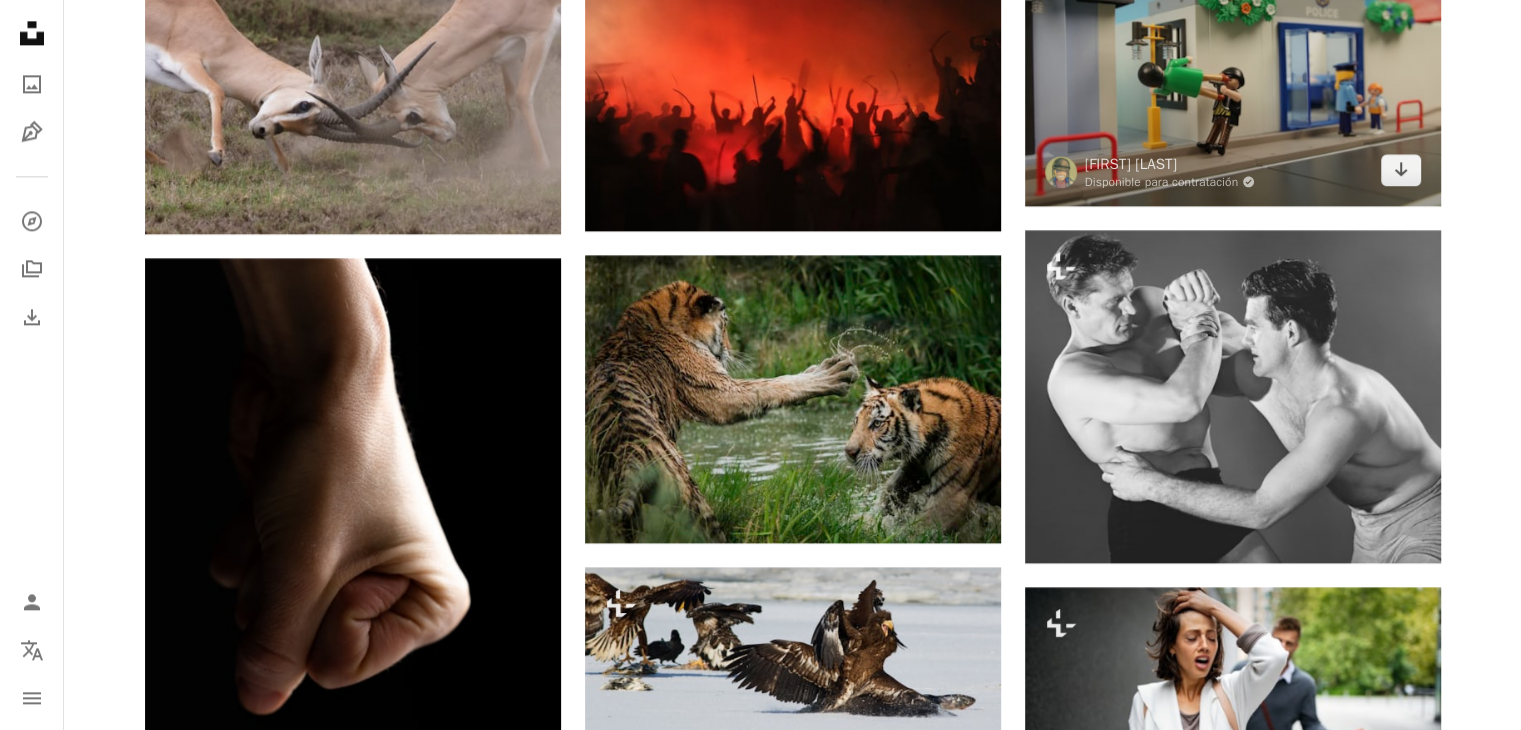 click at bounding box center (1233, 67) 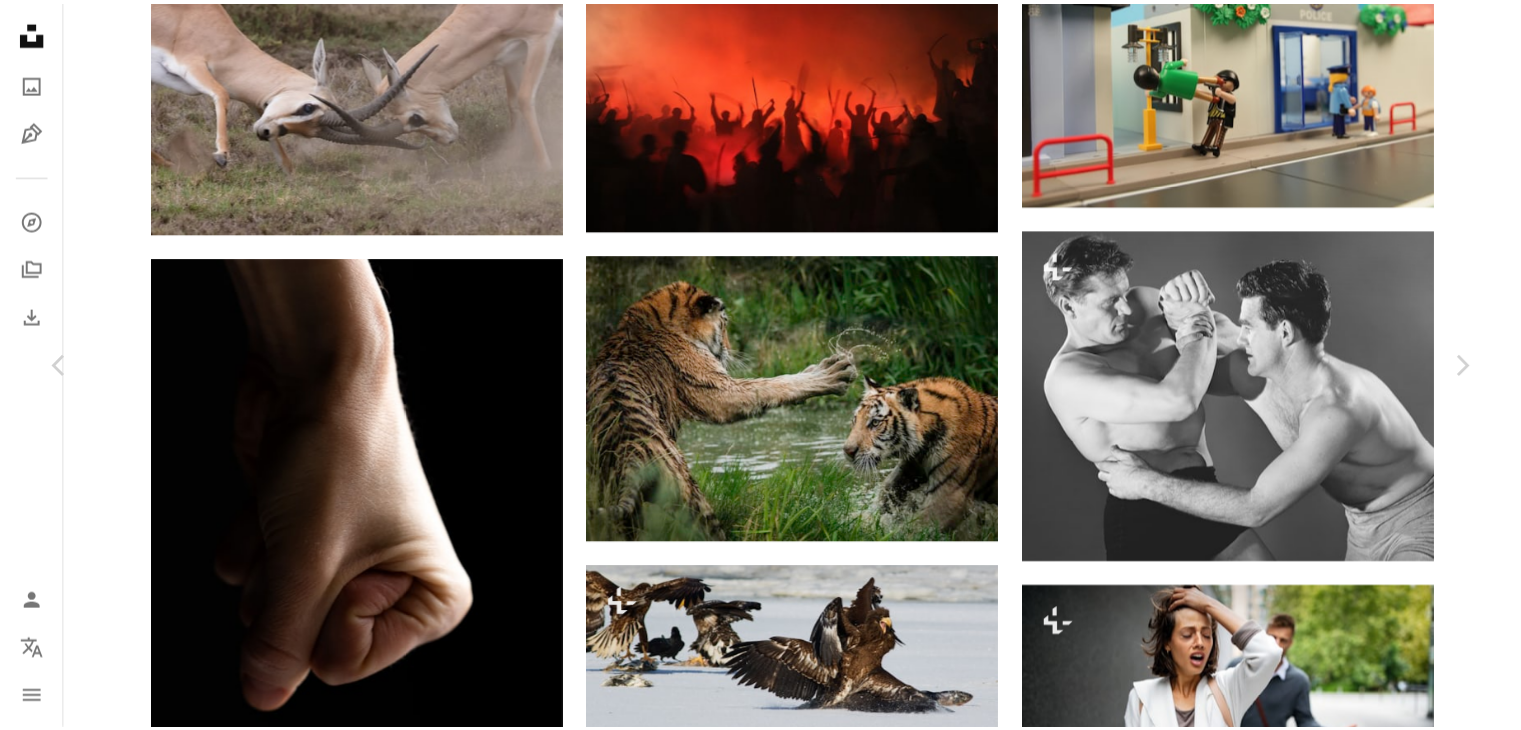 scroll, scrollTop: 3800, scrollLeft: 0, axis: vertical 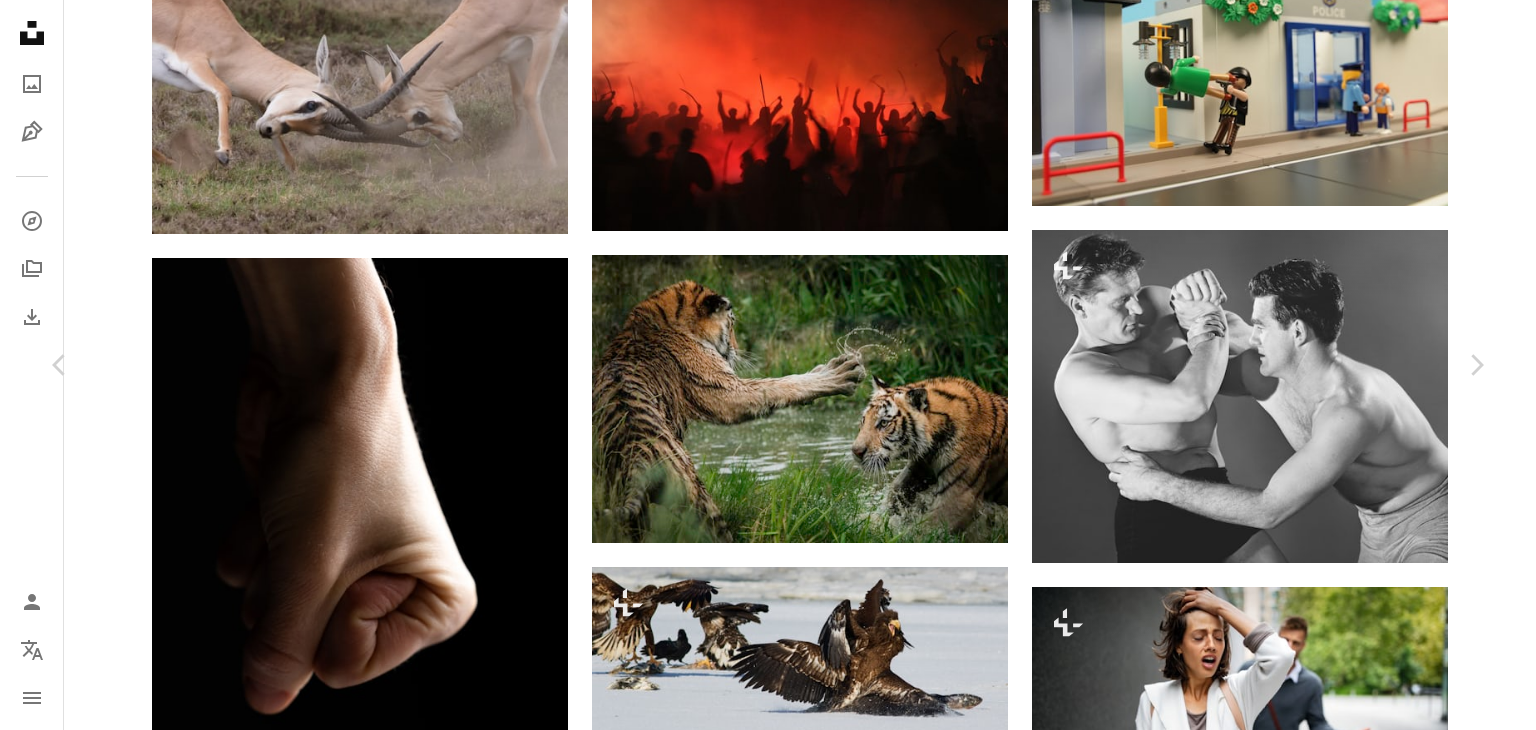 click on "Unsplash logo Página de inicio de Unsplash A photo Pen Tool A compass A stack of folders Download Person Localization icon navigation menu A magnifying glass ***** An X shape Visual search Obtener Unsplash+ Inicia sesión Enviar una imagen Explora imágenes premium en iStock  |  20 % de descuento en iStock  ↗ Explora imágenes premium en iStock 20 % de descuento en iStock  ↗ Ver más  ↗ Ver más en iStock  ↗ A photo Fotos   2,4 mil Pen Tool Ilustraciones   189 A stack of folders Colecciones   6,3 mil A group of people Usuarios   279 A copyright icon © Licencia Arrow down Aspect ratio Orientación Arrow down Unfold Clasificar por  Relevancia Arrow down Filters Filtros Fight Chevron right Humano persona boxeo negro ropa atavío deporte gente deportivo gri enojado conflicto Plus sign for Unsplash+ A heart A plus sign Getty Images Para  Unsplash+ A lock Descargar A heart A plus sign [FIRST] [LAST] Arrow pointing down A heart A plus sign Obie Fernandez Disponible para contratación A heart  |" at bounding box center (768, 776) 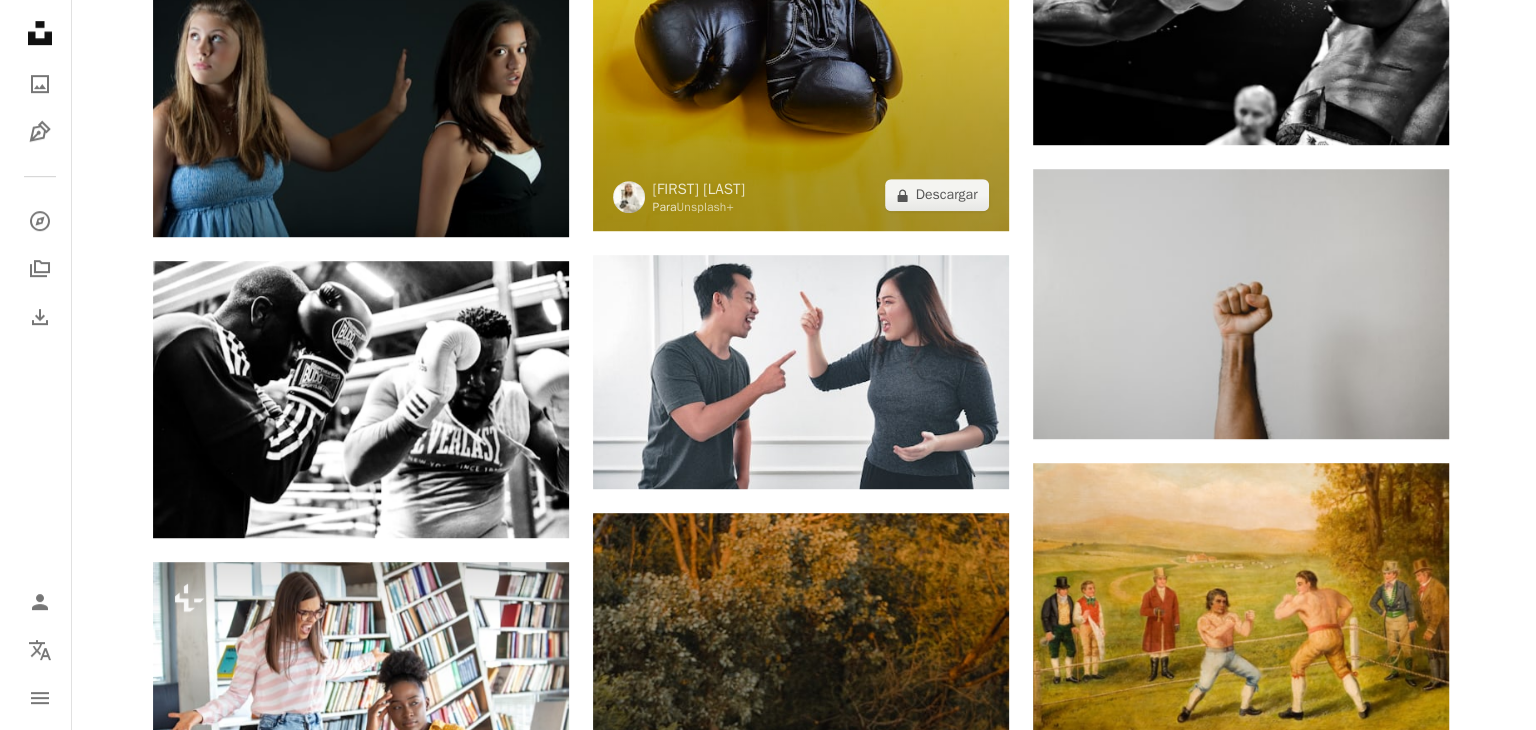 scroll, scrollTop: 1200, scrollLeft: 0, axis: vertical 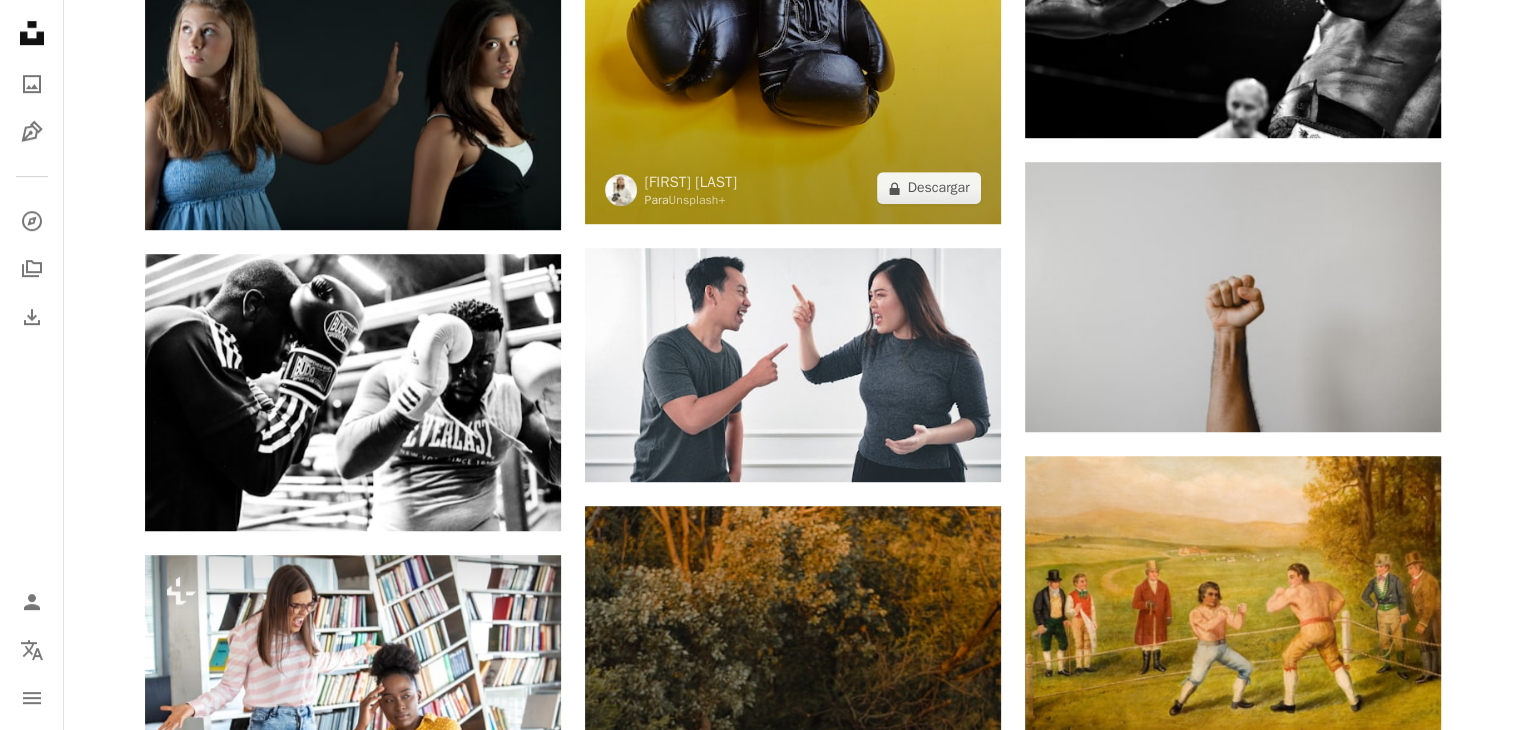 click at bounding box center (793, -88) 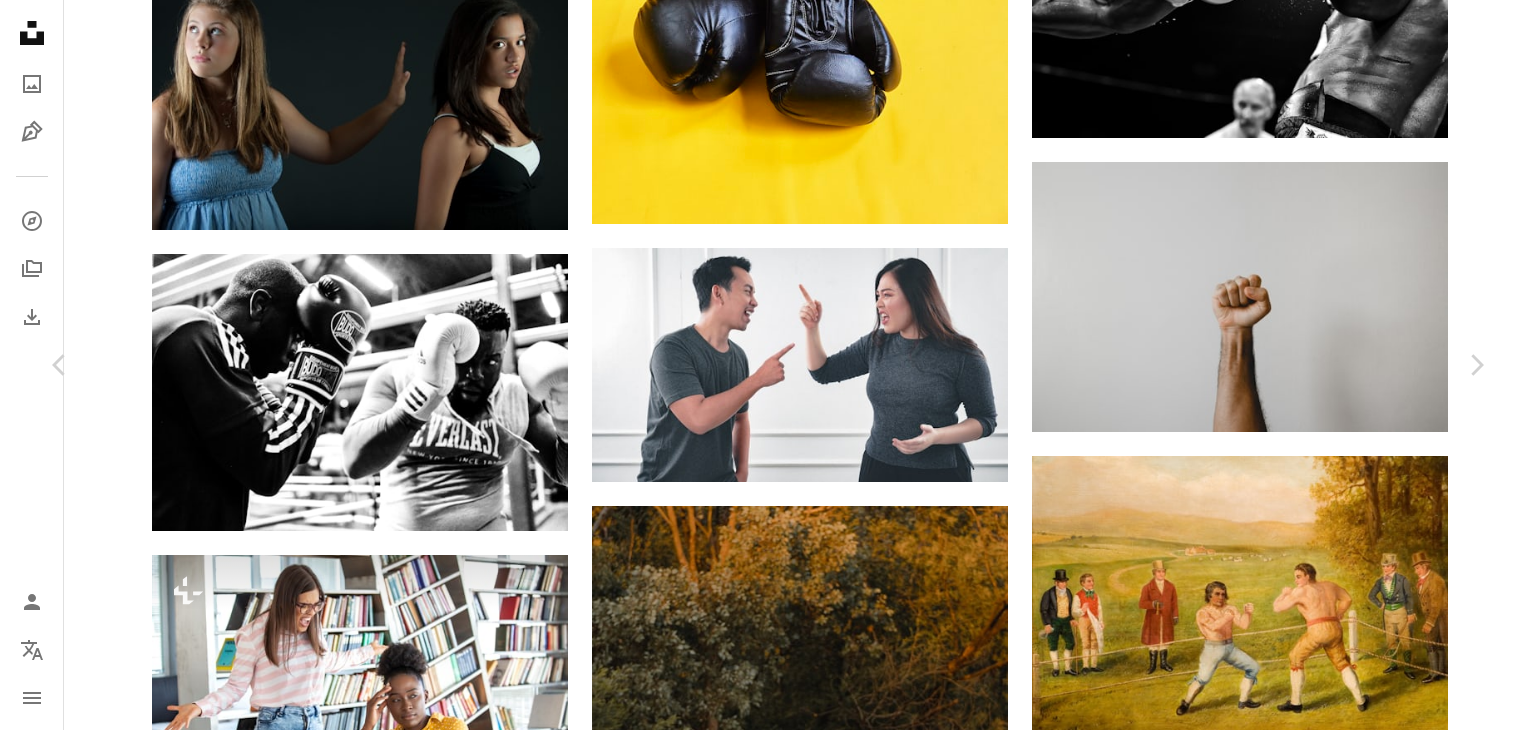 scroll, scrollTop: 3000, scrollLeft: 0, axis: vertical 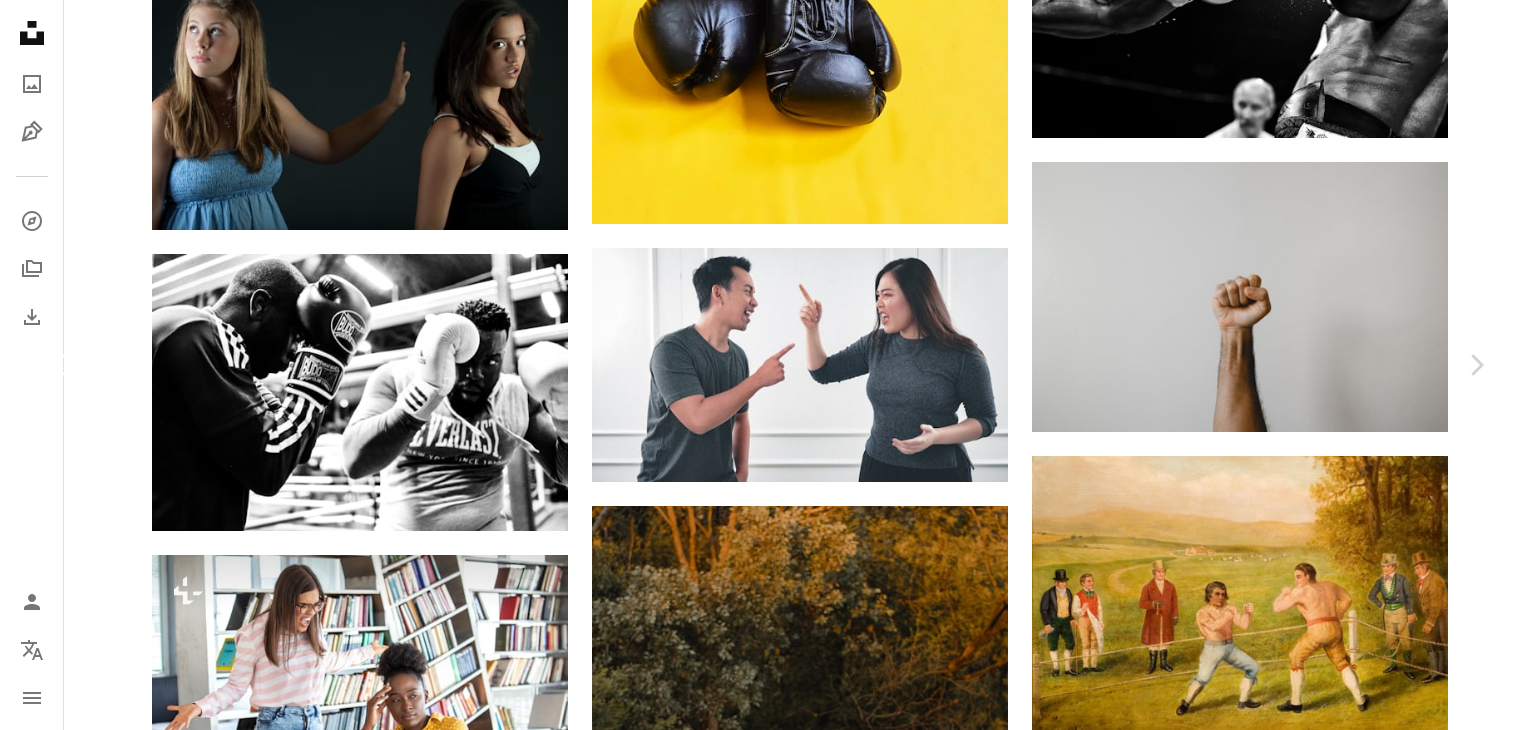 click on "Chevron left" at bounding box center [60, 365] 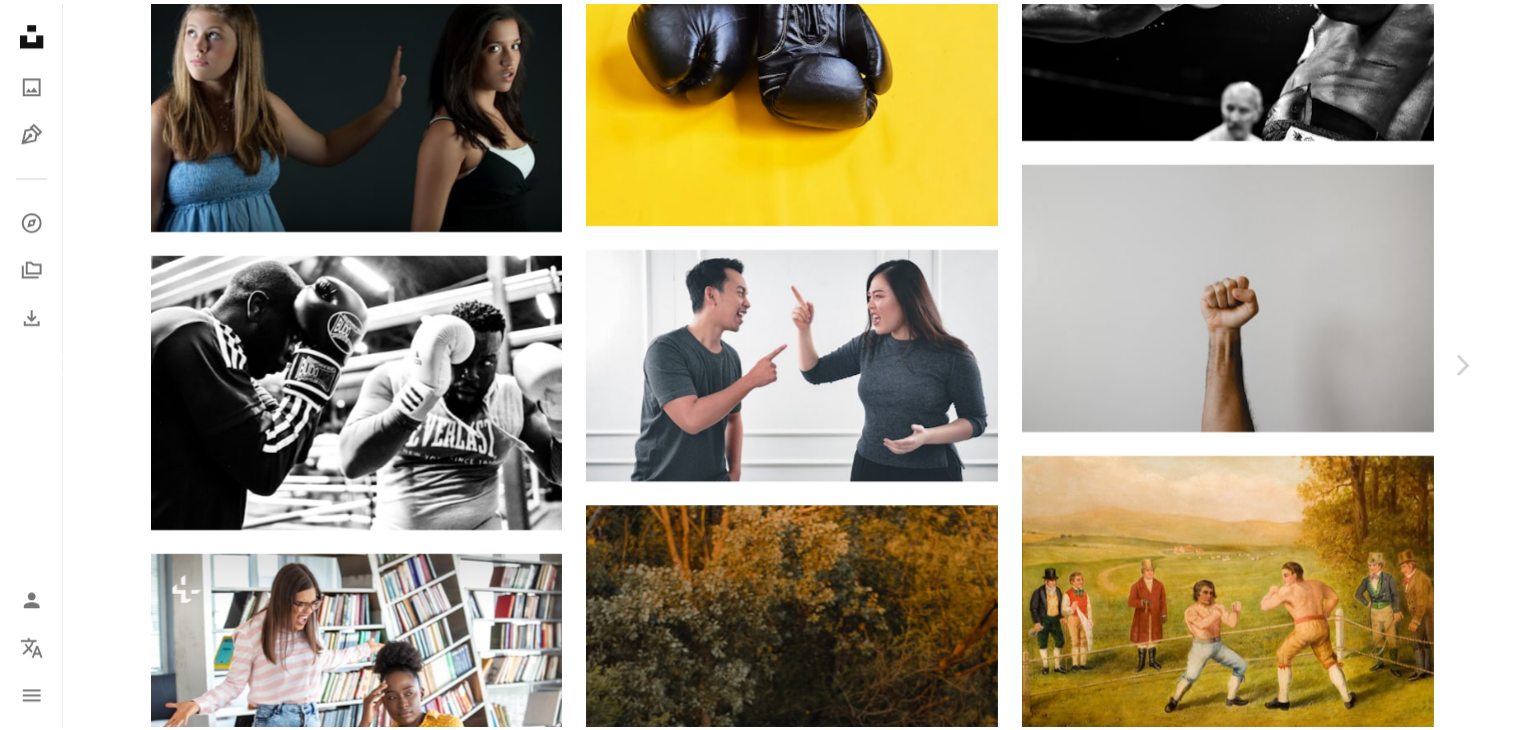 scroll, scrollTop: 0, scrollLeft: 0, axis: both 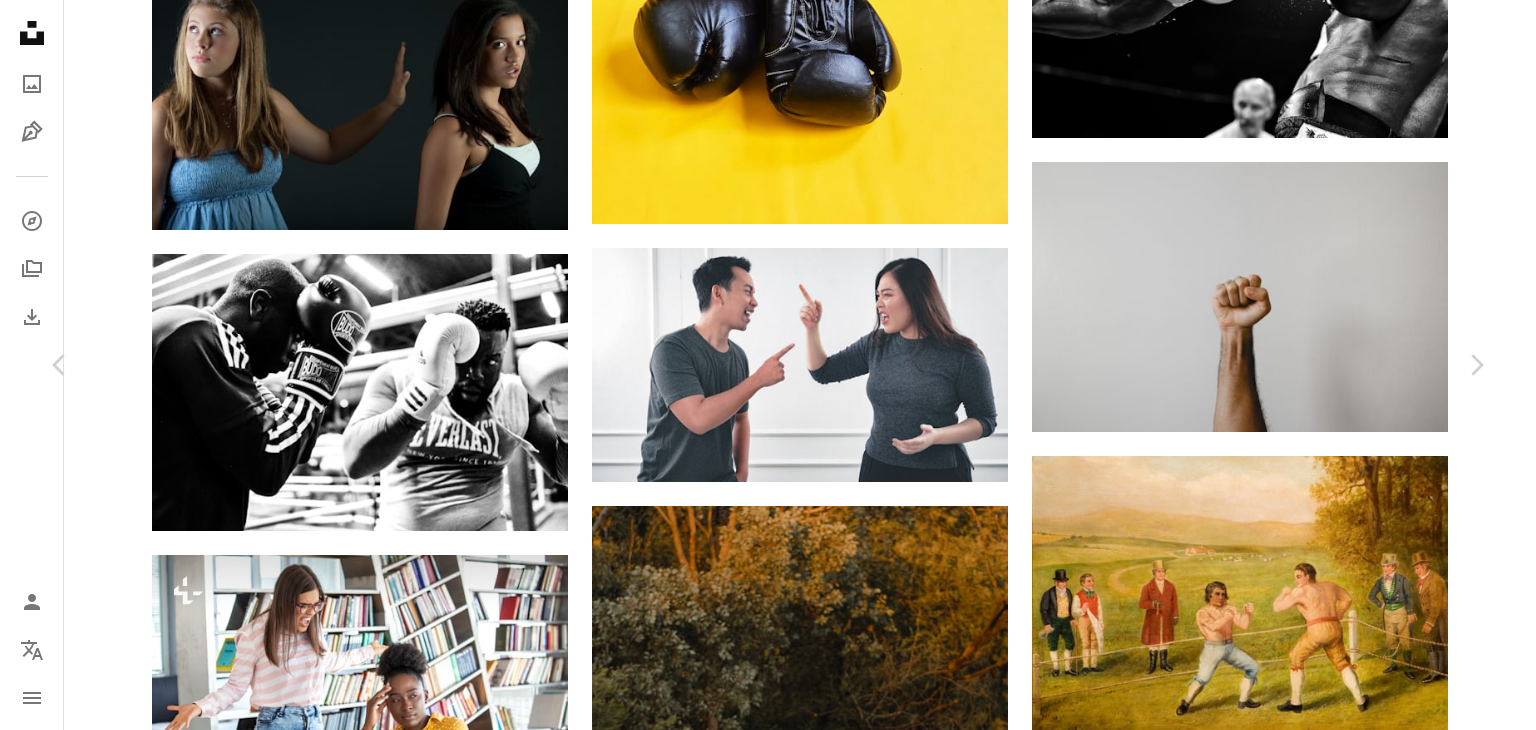 click on "An X shape Chevron left Chevron right Clay Banks Disponible para contratación A checkmark inside of a circle A heart A plus sign Descargar gratis Chevron down Zoom in Visualizaciones 10.462.600 Descargas 123.423 Presentado en Fotos ,  Salud y bienestar ,  Actualidades A forward-right arrow Compartir Info icon Información More Actions A map marker [COUNTRY] Calendar outlined Publicado el  1 de junio de 2020 Camera SONY, ILCE-7M3 Safety Uso gratuito bajo la  Licencia Unsplash negro hombre diversidad poder pelear violencia puño poderoso activismo étnico activista Poder negro virtuoso Puño en alto Puños en alto gente mano manos [COUNTRY] marrón Imágenes gratuitas Explora imágenes premium relacionadas en iStock  |  Ahorra un 20 % con el código UNSPLASH20 Ver más en iStock  ↗ Imágenes relacionadas A heart A plus sign [FIRST] [LAST] Disponible para contratación A checkmark inside of a circle Arrow pointing down Plus sign for Unsplash+ A heart A plus sign Getty Images Para  Unsplash+ A lock Descargar" at bounding box center [768, 6117] 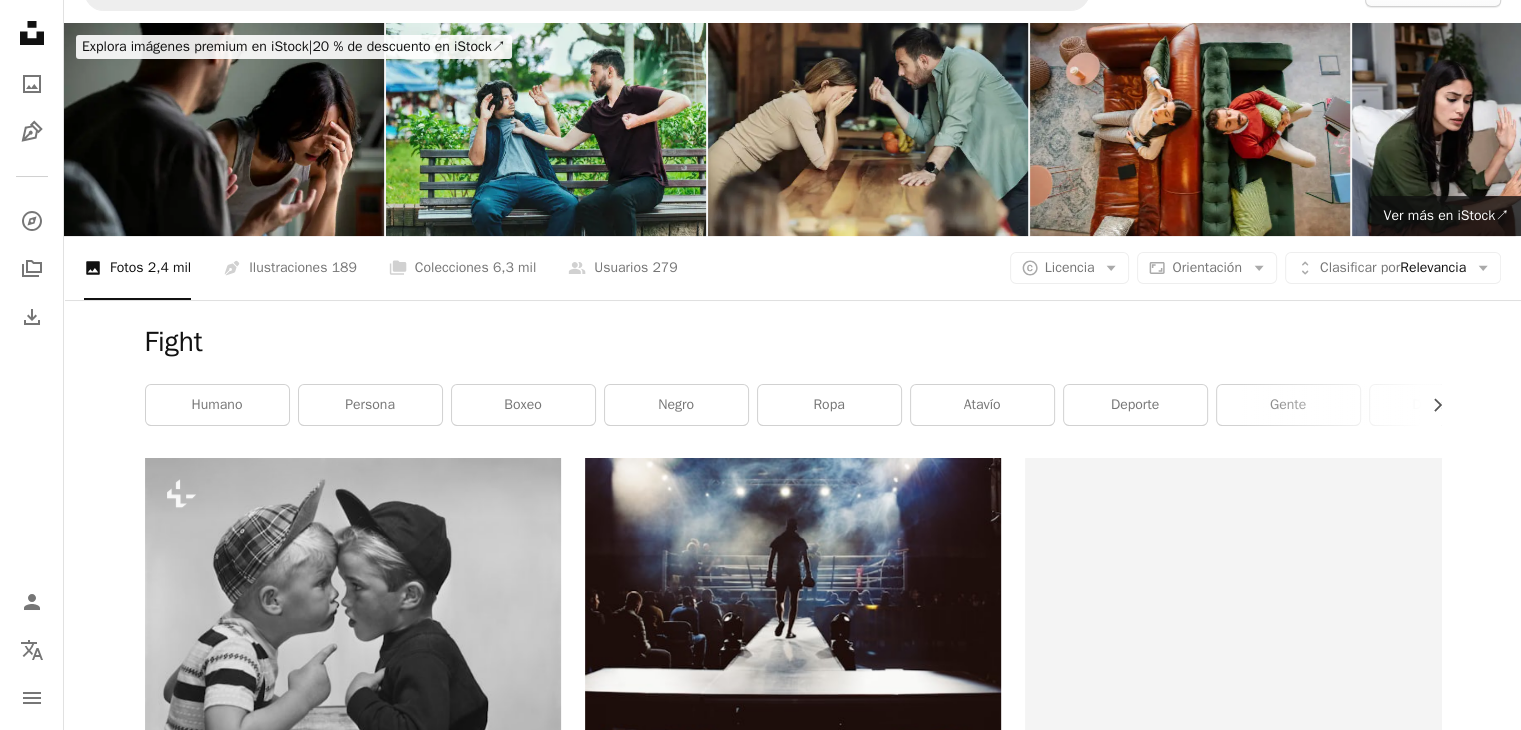 scroll, scrollTop: 0, scrollLeft: 0, axis: both 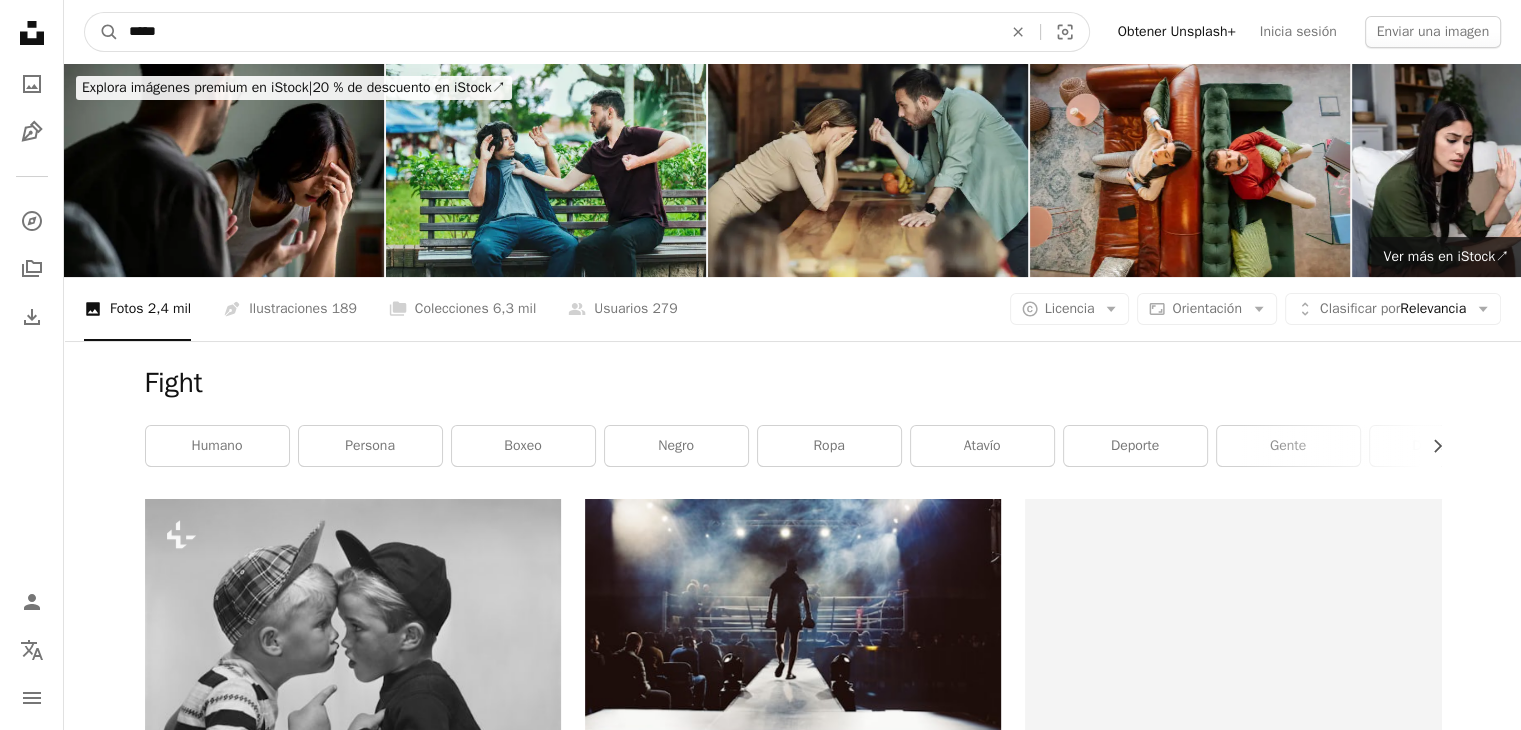 click on "*****" at bounding box center [557, 32] 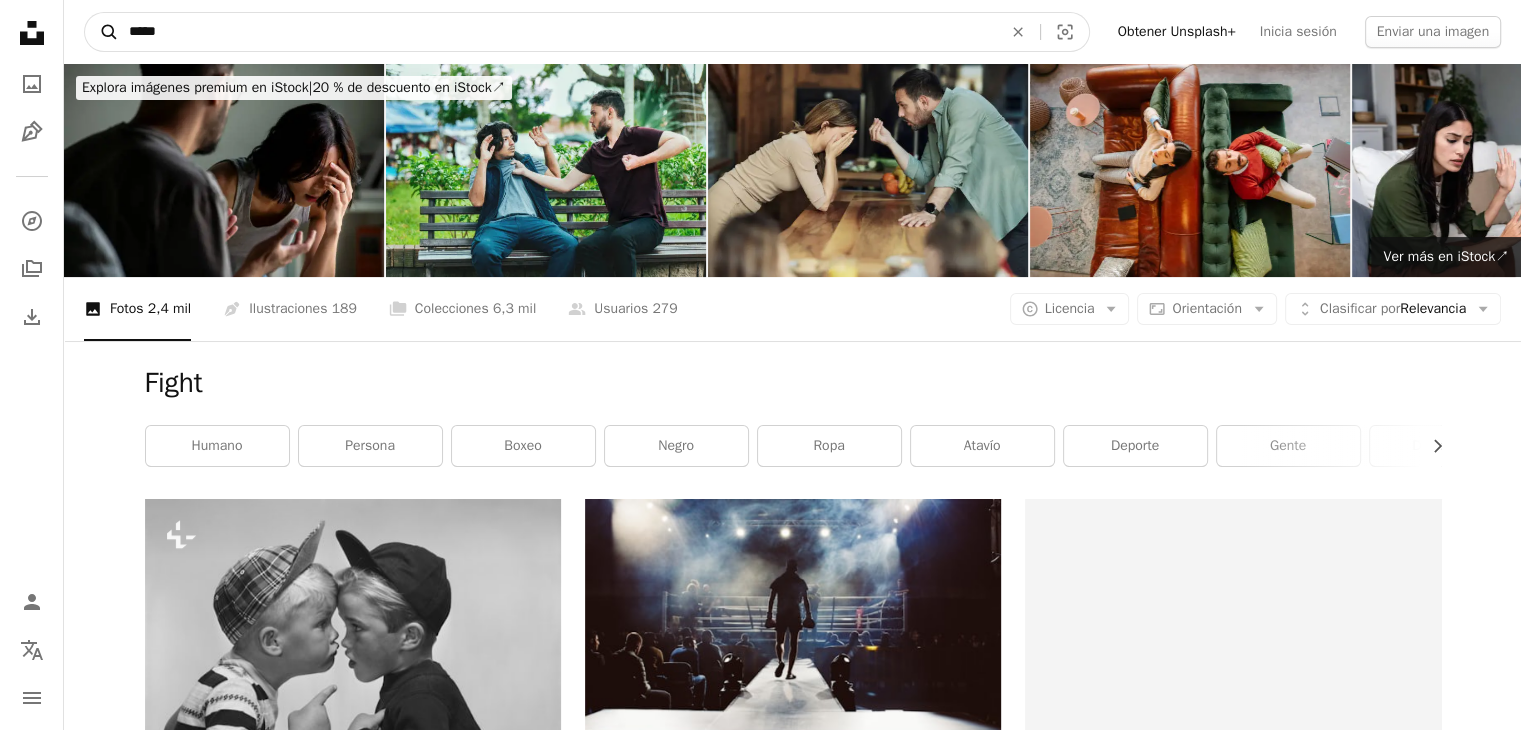 drag, startPoint x: 198, startPoint y: 36, endPoint x: 95, endPoint y: 38, distance: 103.01942 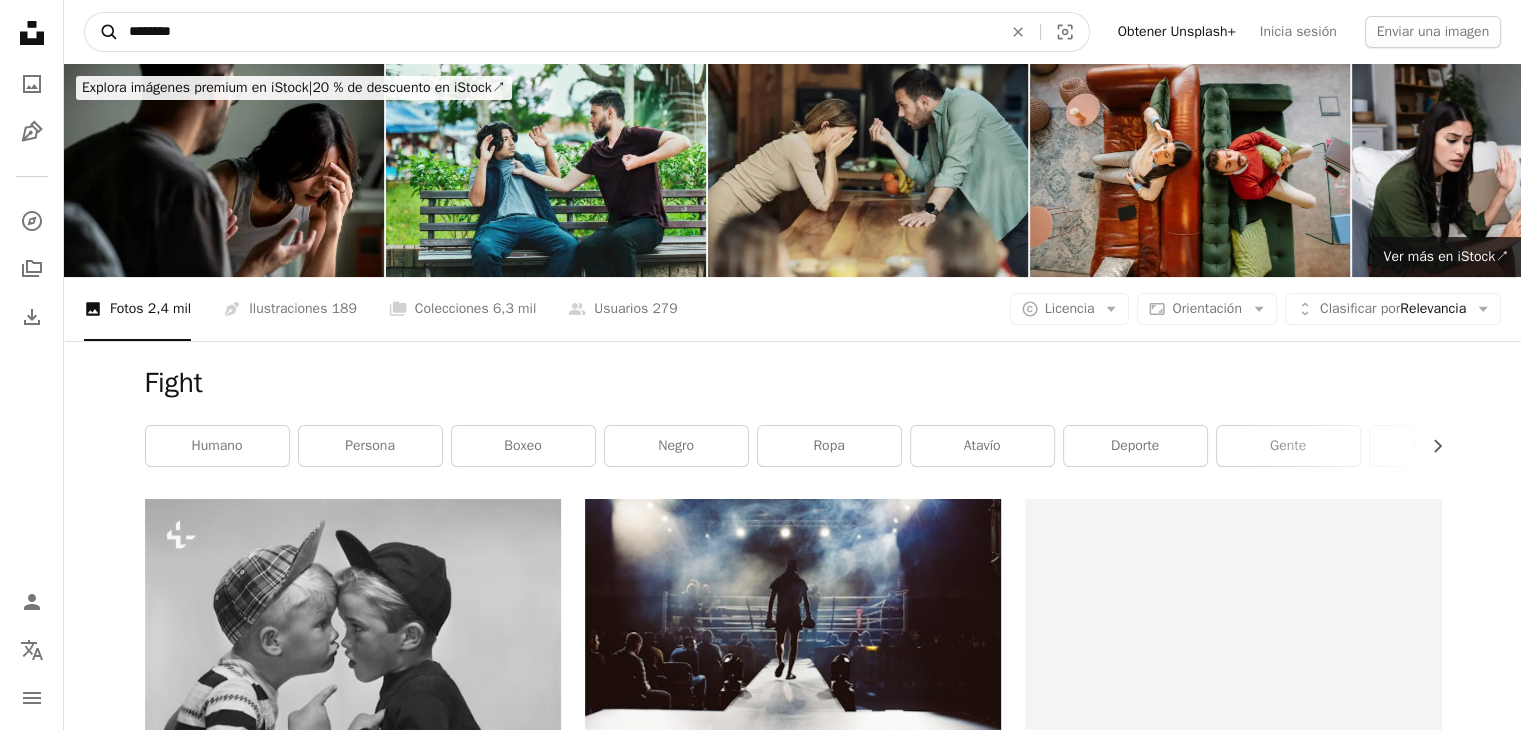 type on "*********" 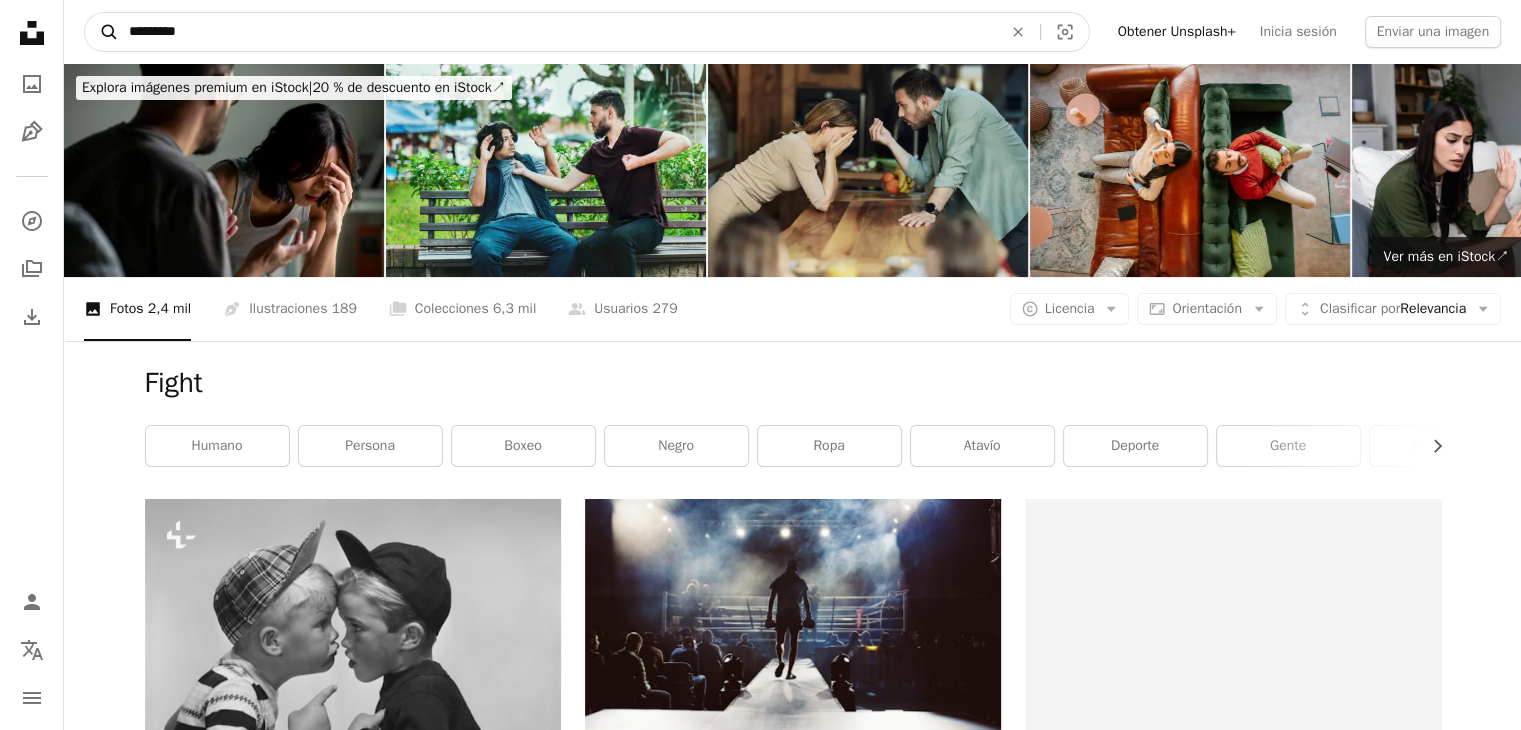 click on "A magnifying glass" at bounding box center [102, 32] 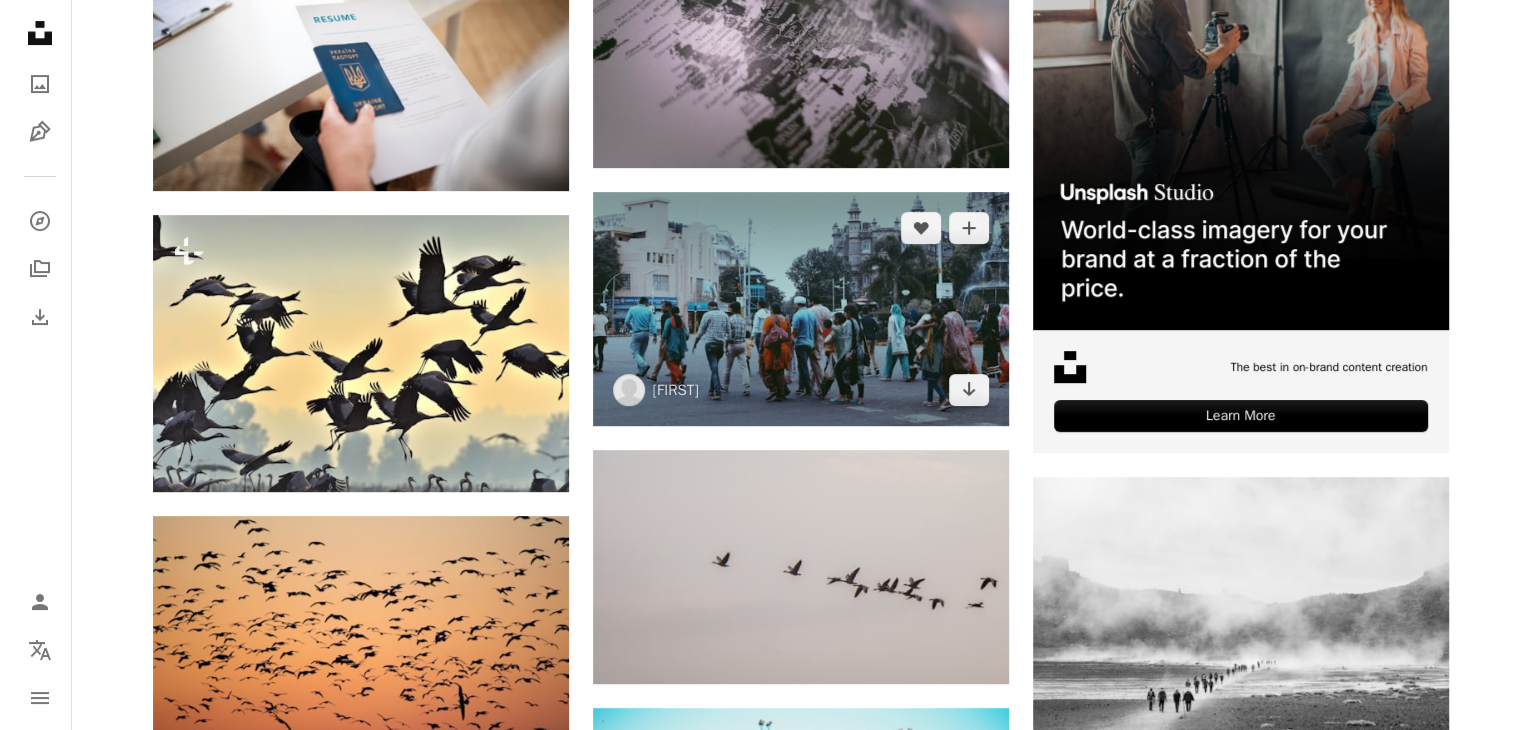 scroll, scrollTop: 500, scrollLeft: 0, axis: vertical 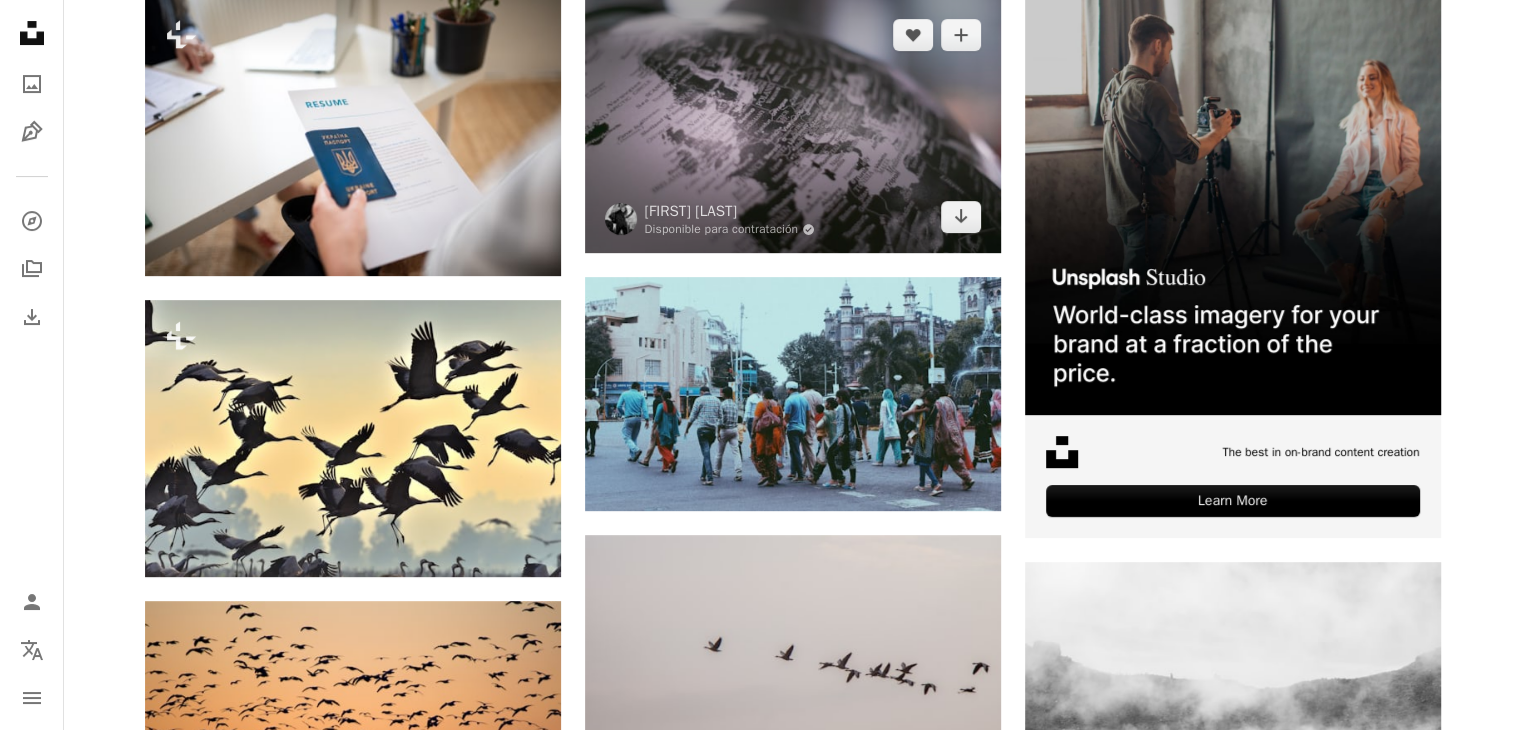 click at bounding box center (793, 126) 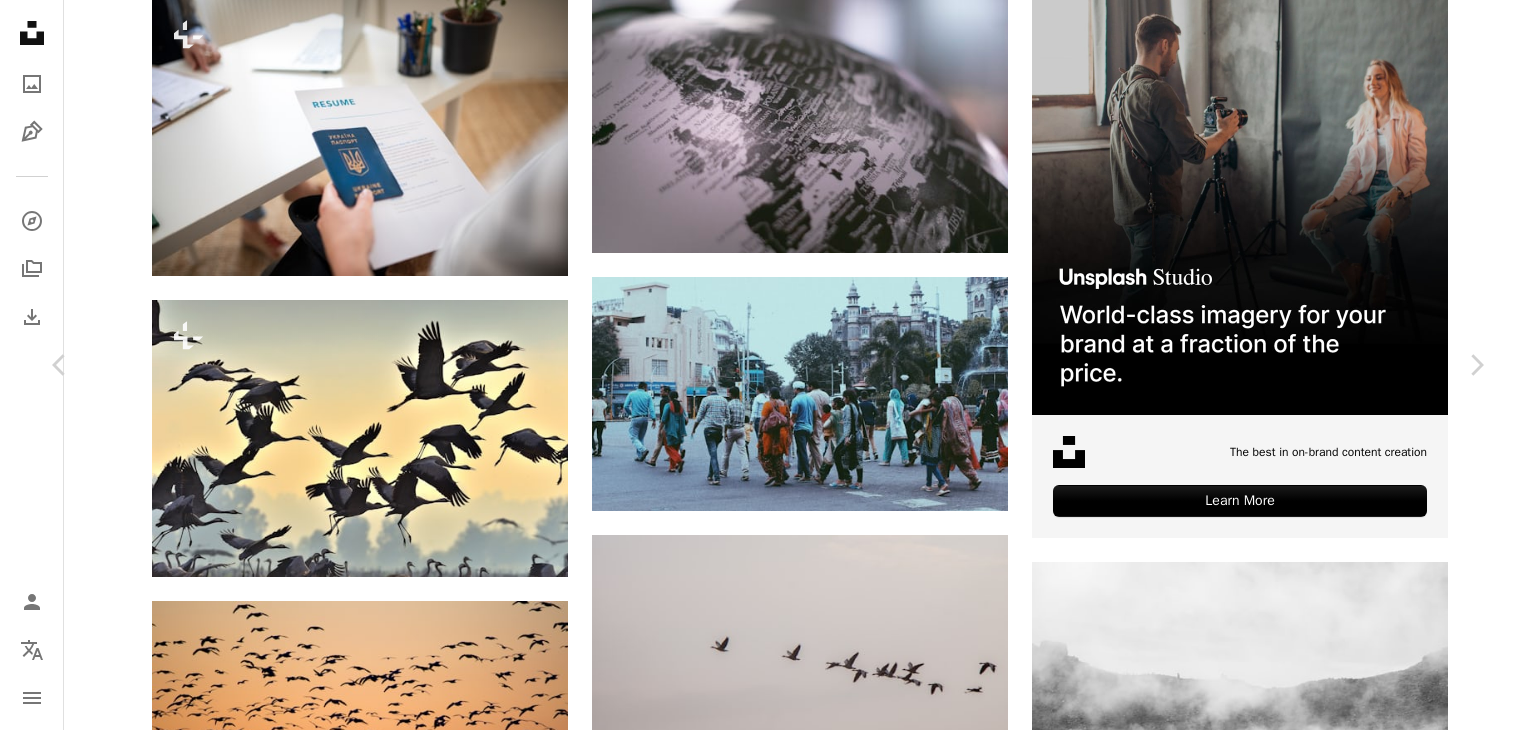 scroll, scrollTop: 2000, scrollLeft: 0, axis: vertical 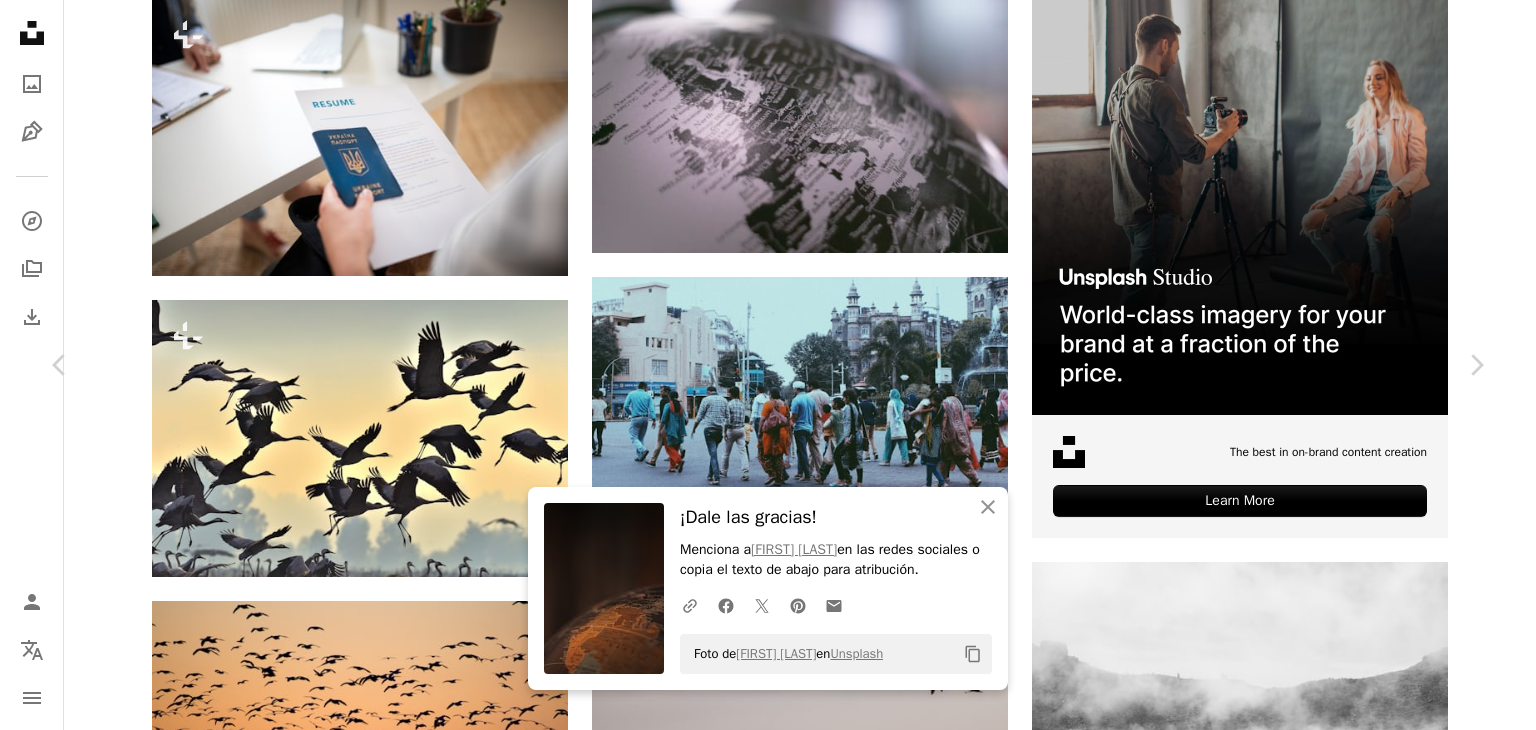 click 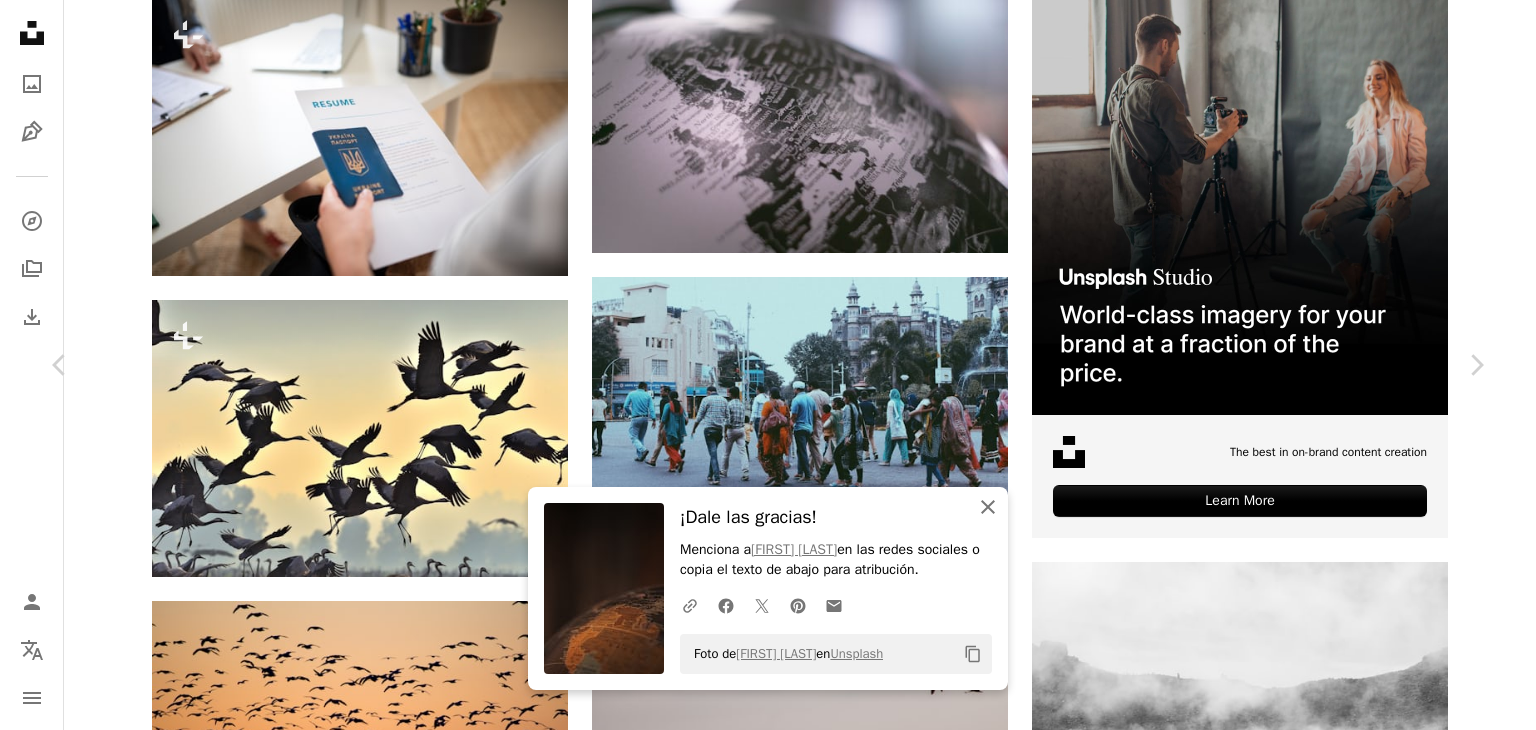 click on "An X shape" 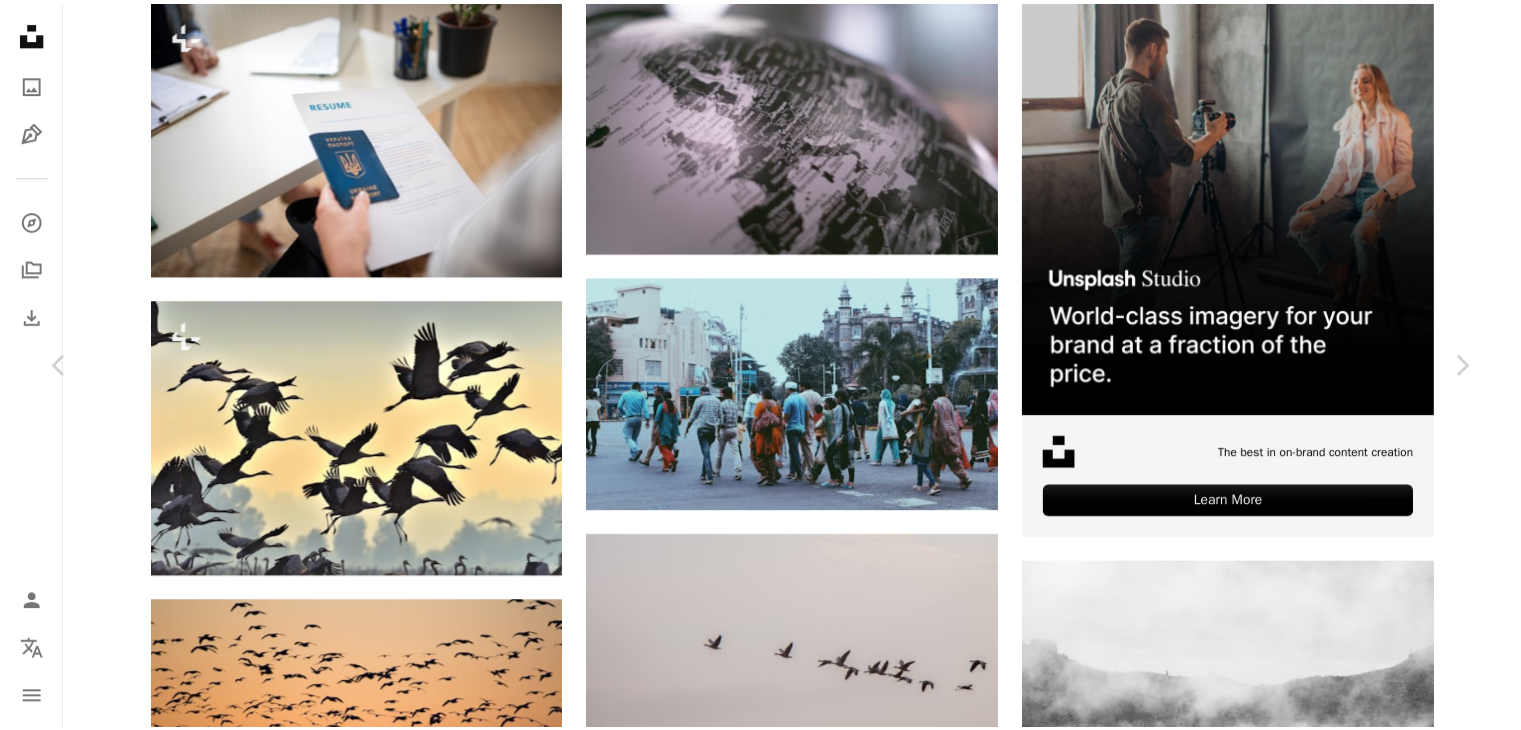 scroll, scrollTop: 3200, scrollLeft: 0, axis: vertical 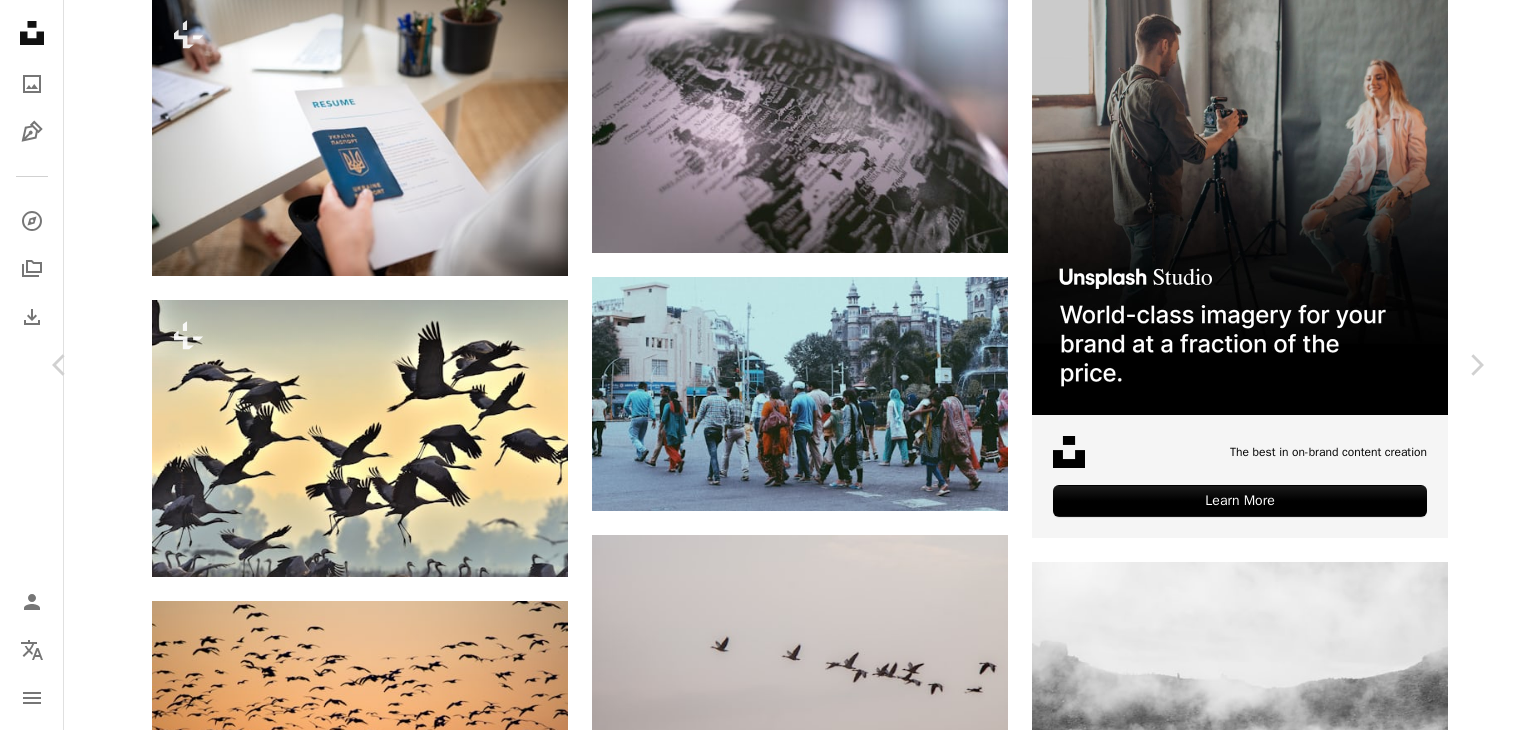 click on "[FIRST] [LAST]" at bounding box center [768, 3932] 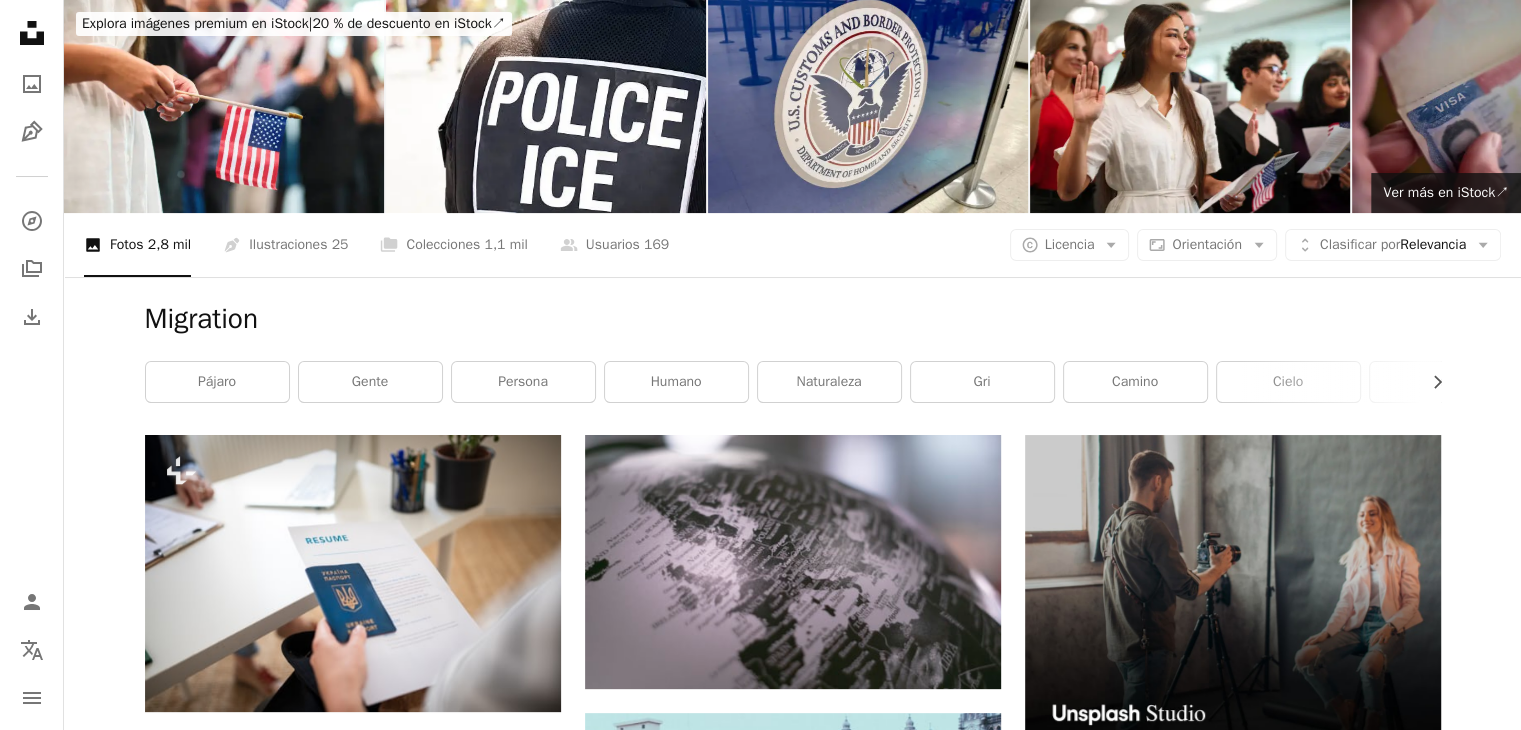 scroll, scrollTop: 0, scrollLeft: 0, axis: both 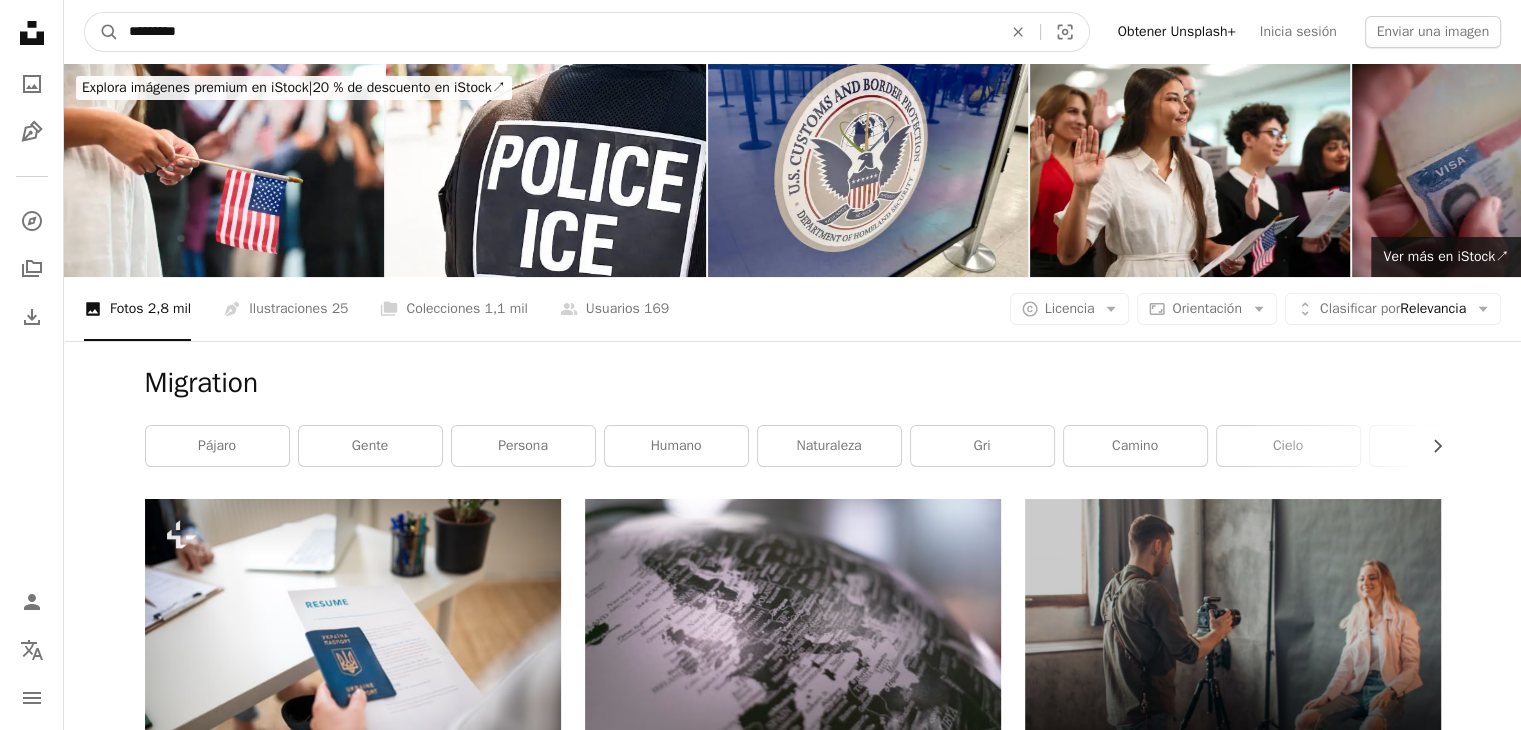 drag, startPoint x: 368, startPoint y: 31, endPoint x: 0, endPoint y: 28, distance: 368.01224 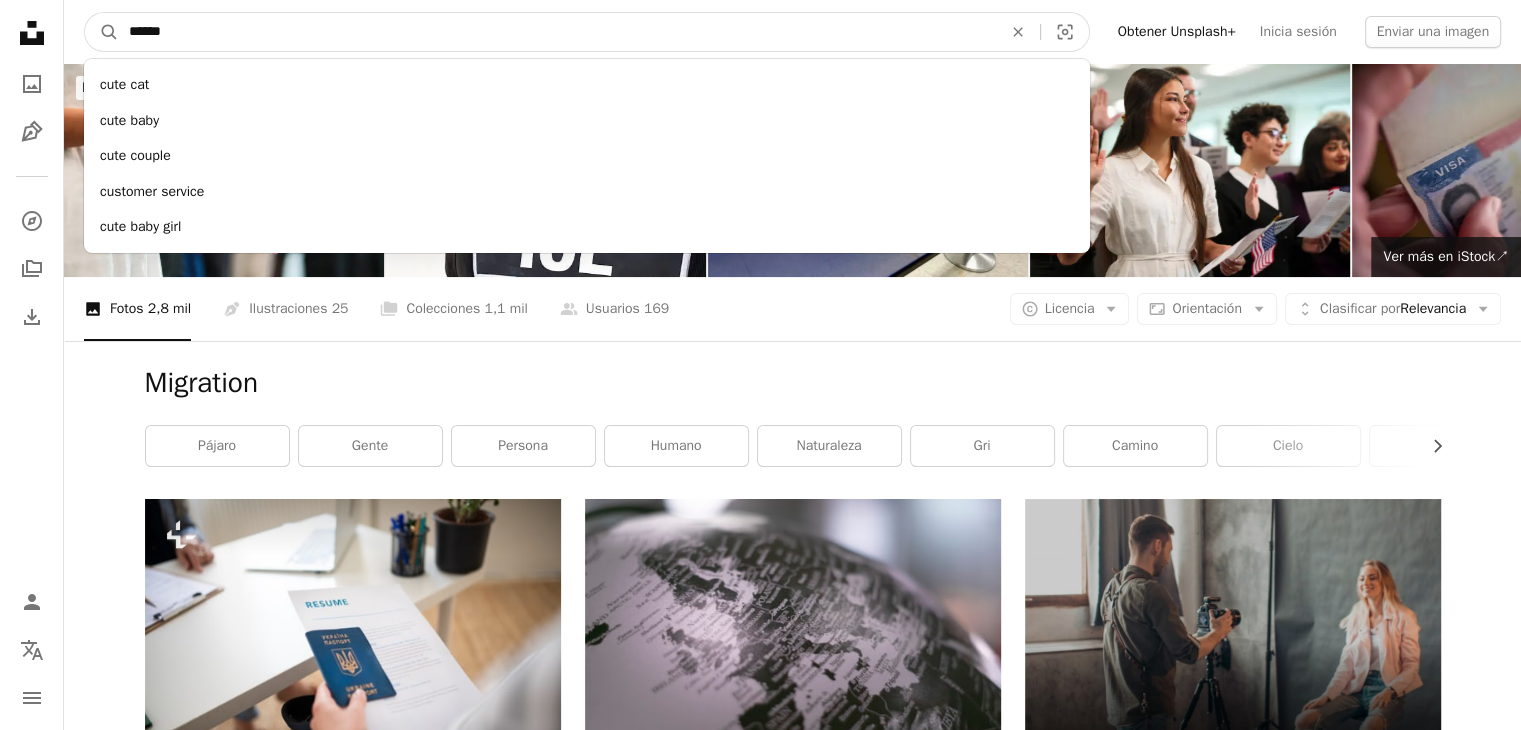 type on "*******" 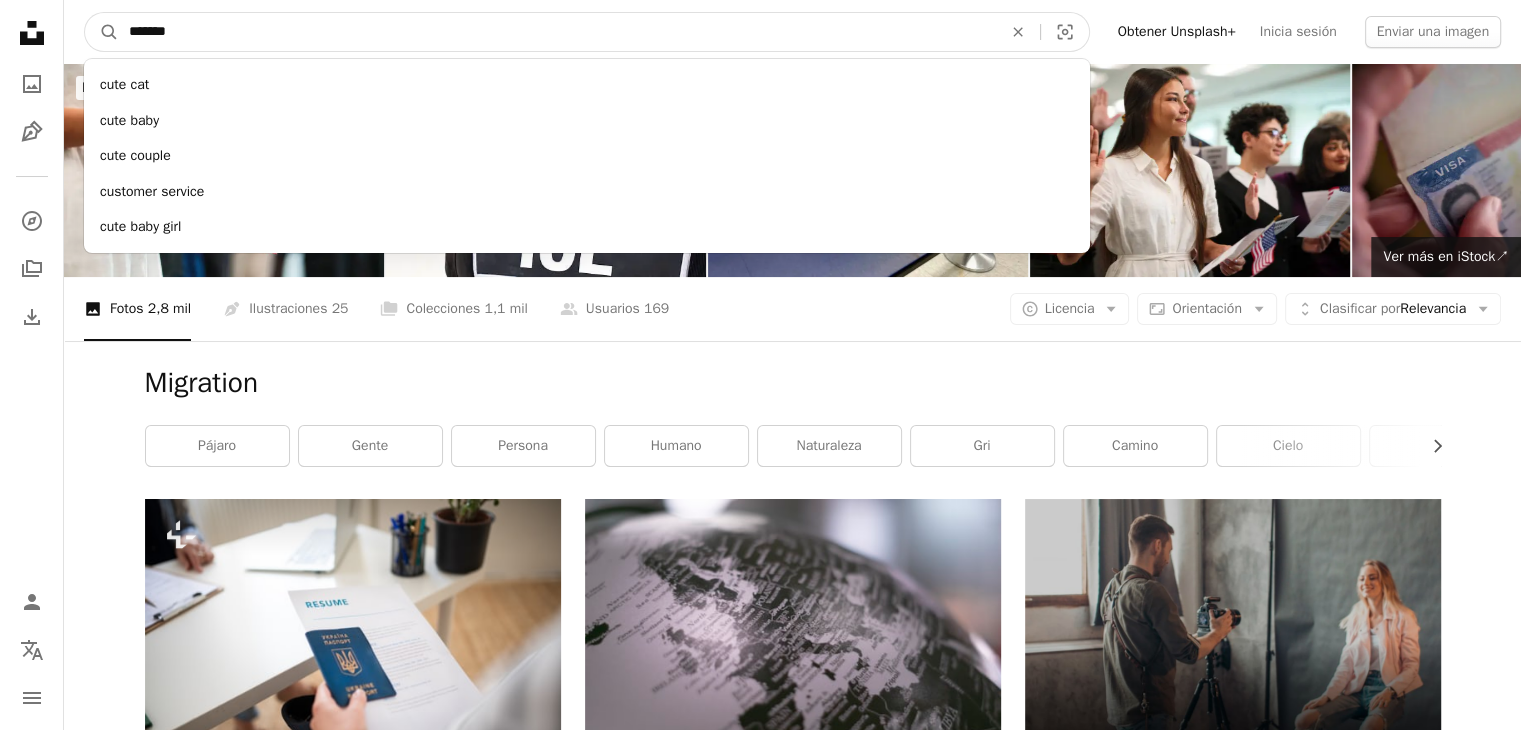 click on "A magnifying glass" at bounding box center (102, 32) 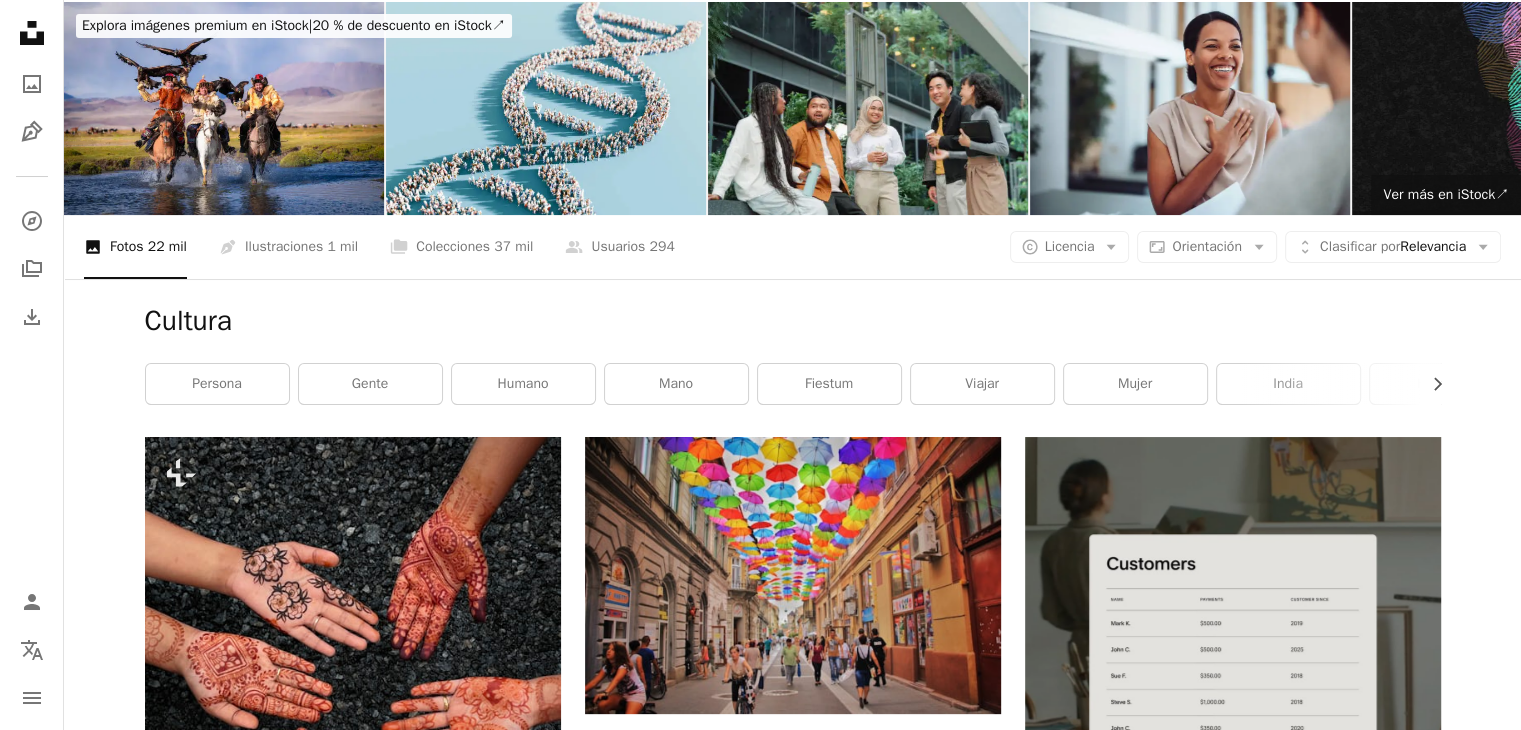 scroll, scrollTop: 0, scrollLeft: 0, axis: both 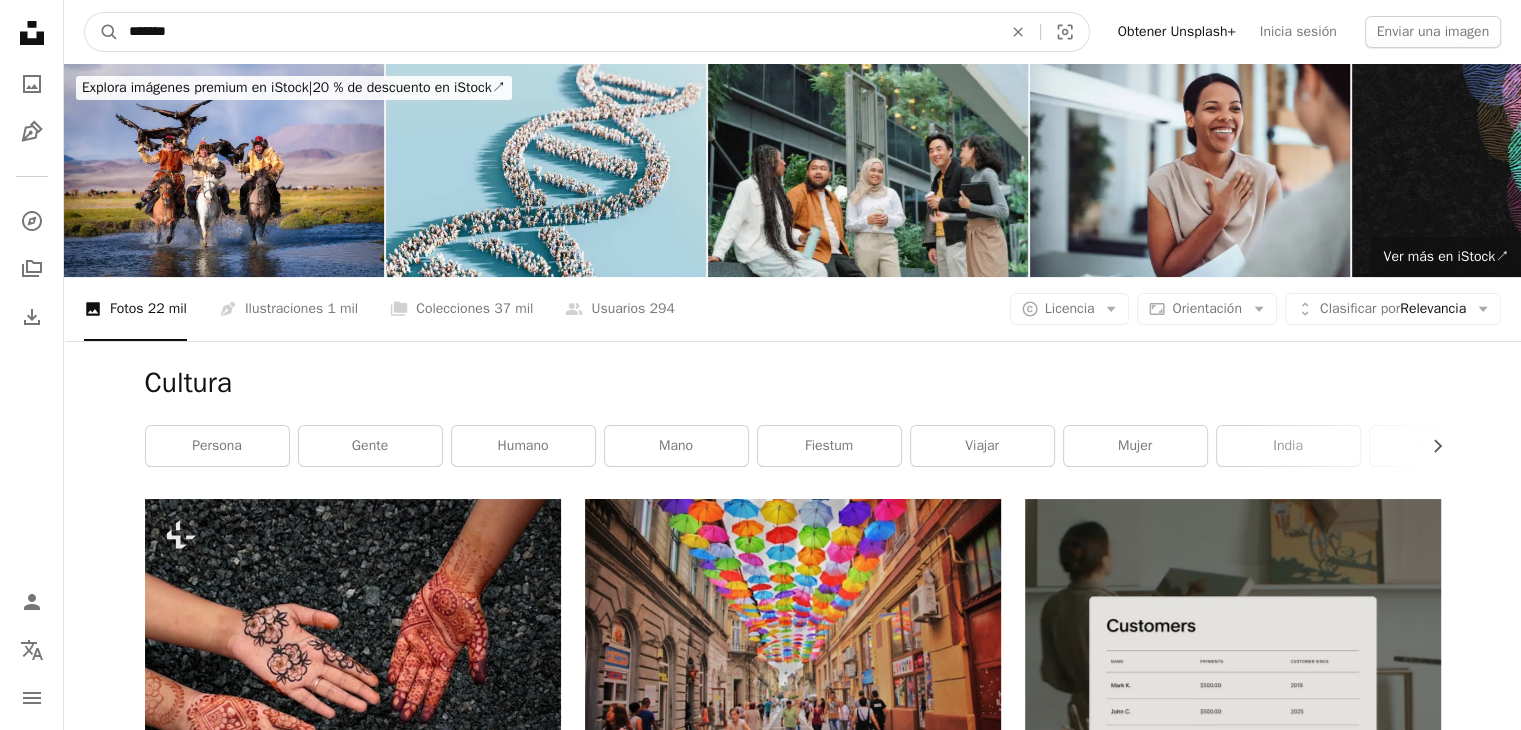 click on "*******" at bounding box center (557, 32) 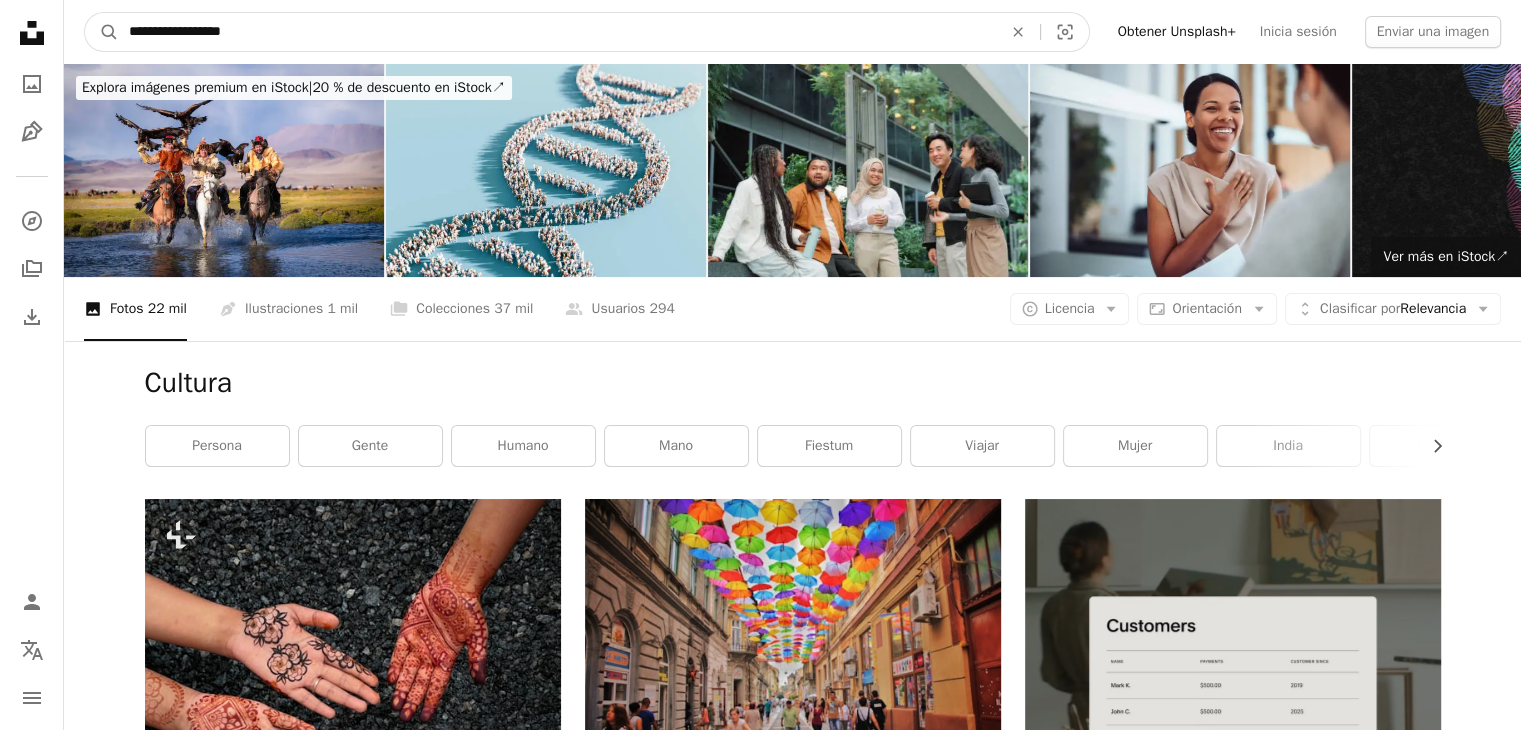 type on "**********" 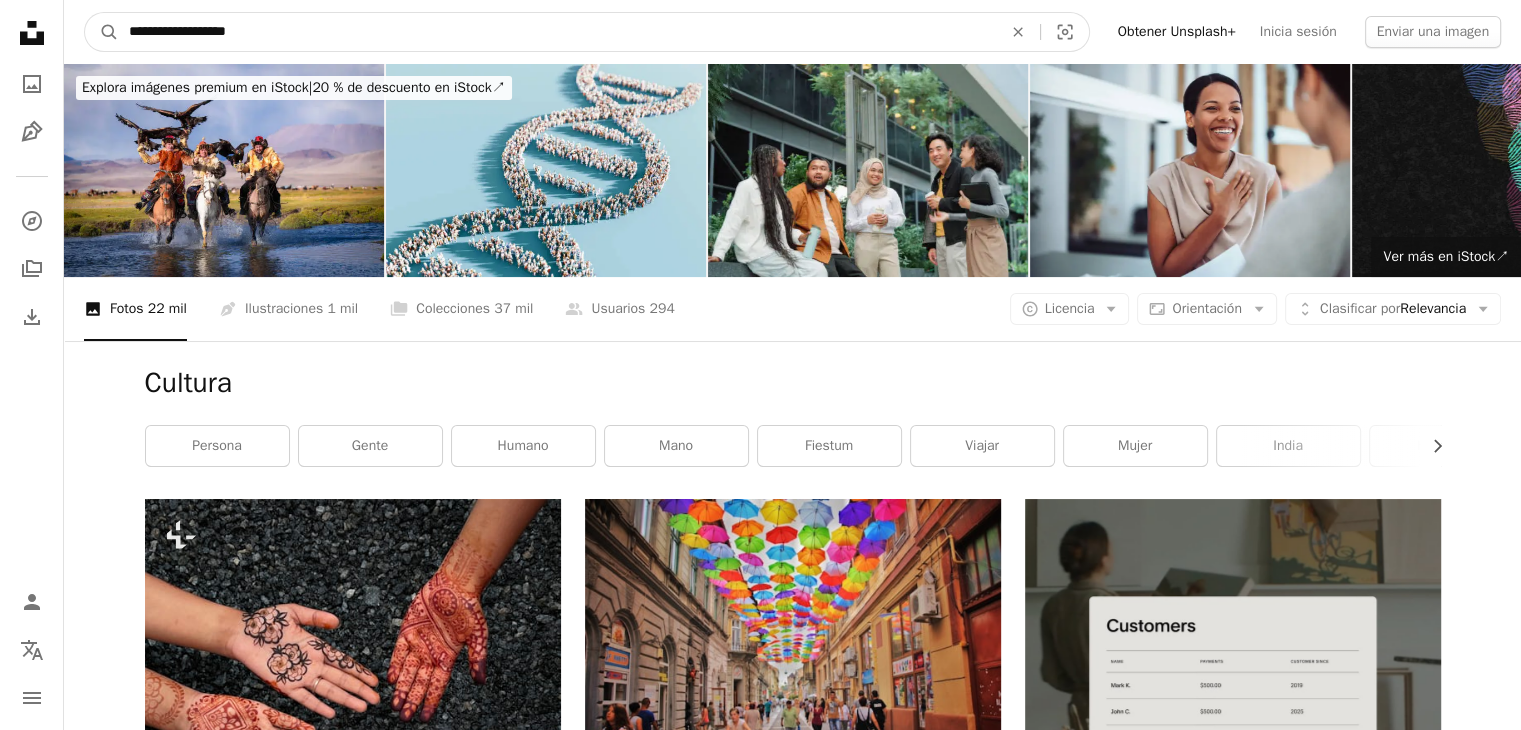 click on "A magnifying glass" at bounding box center (102, 32) 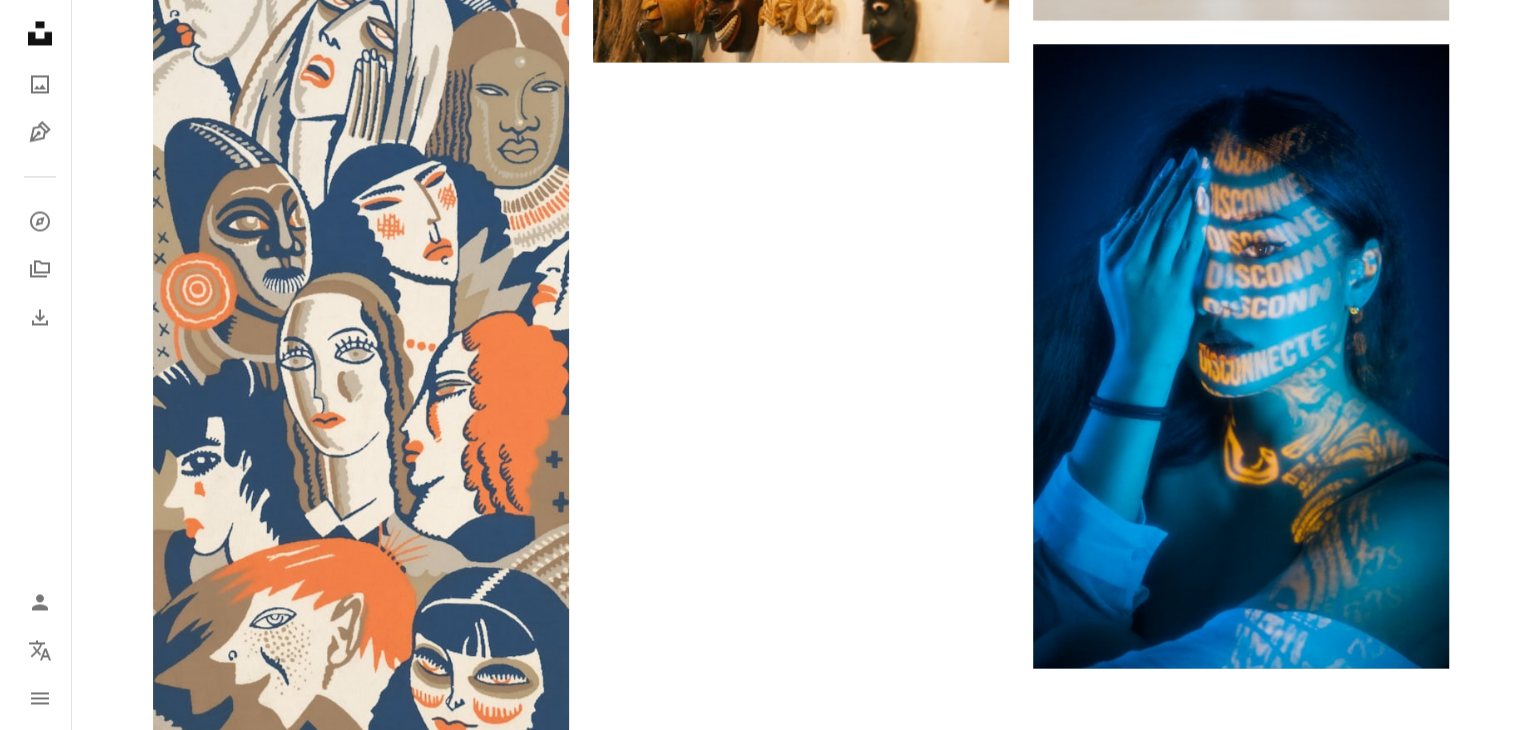 scroll, scrollTop: 3600, scrollLeft: 0, axis: vertical 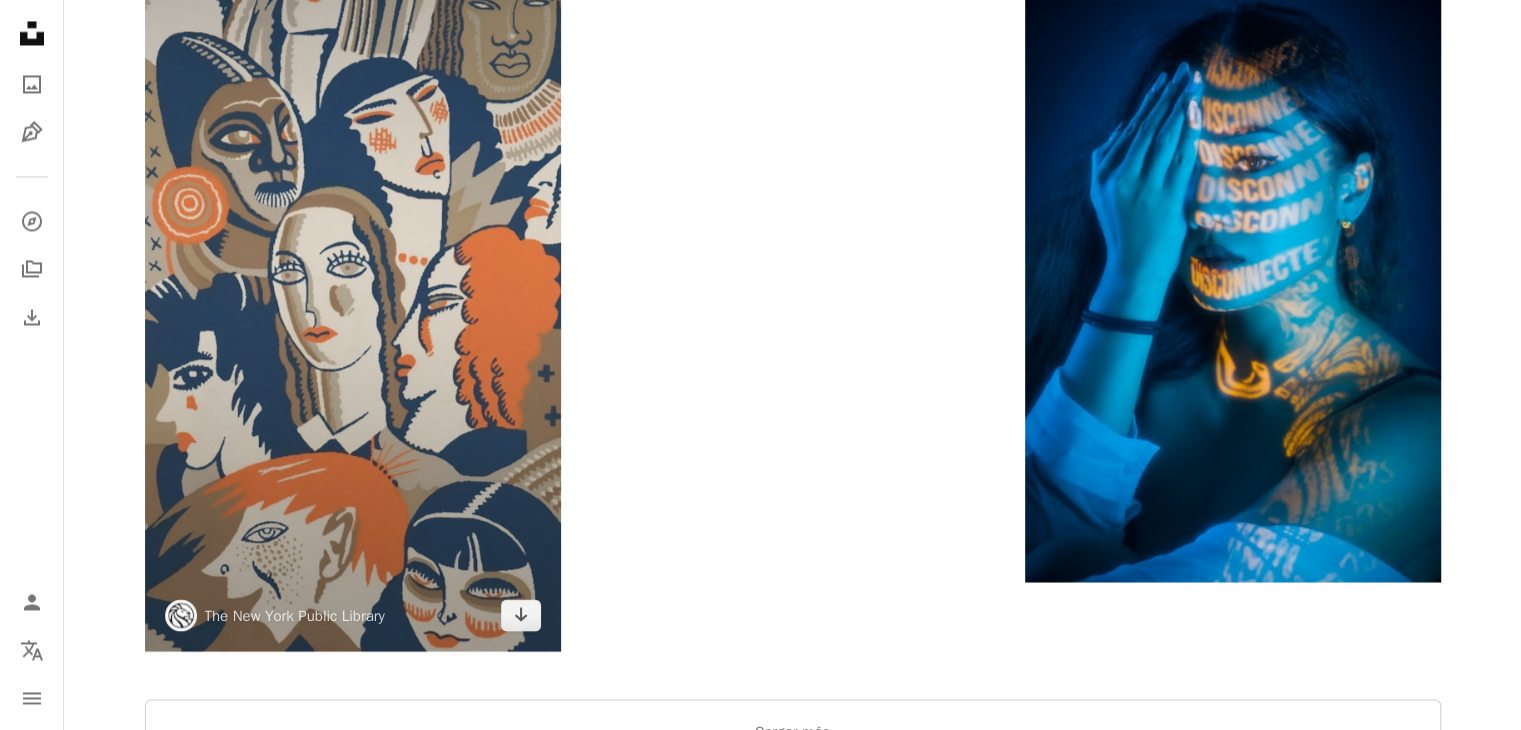click at bounding box center [353, 234] 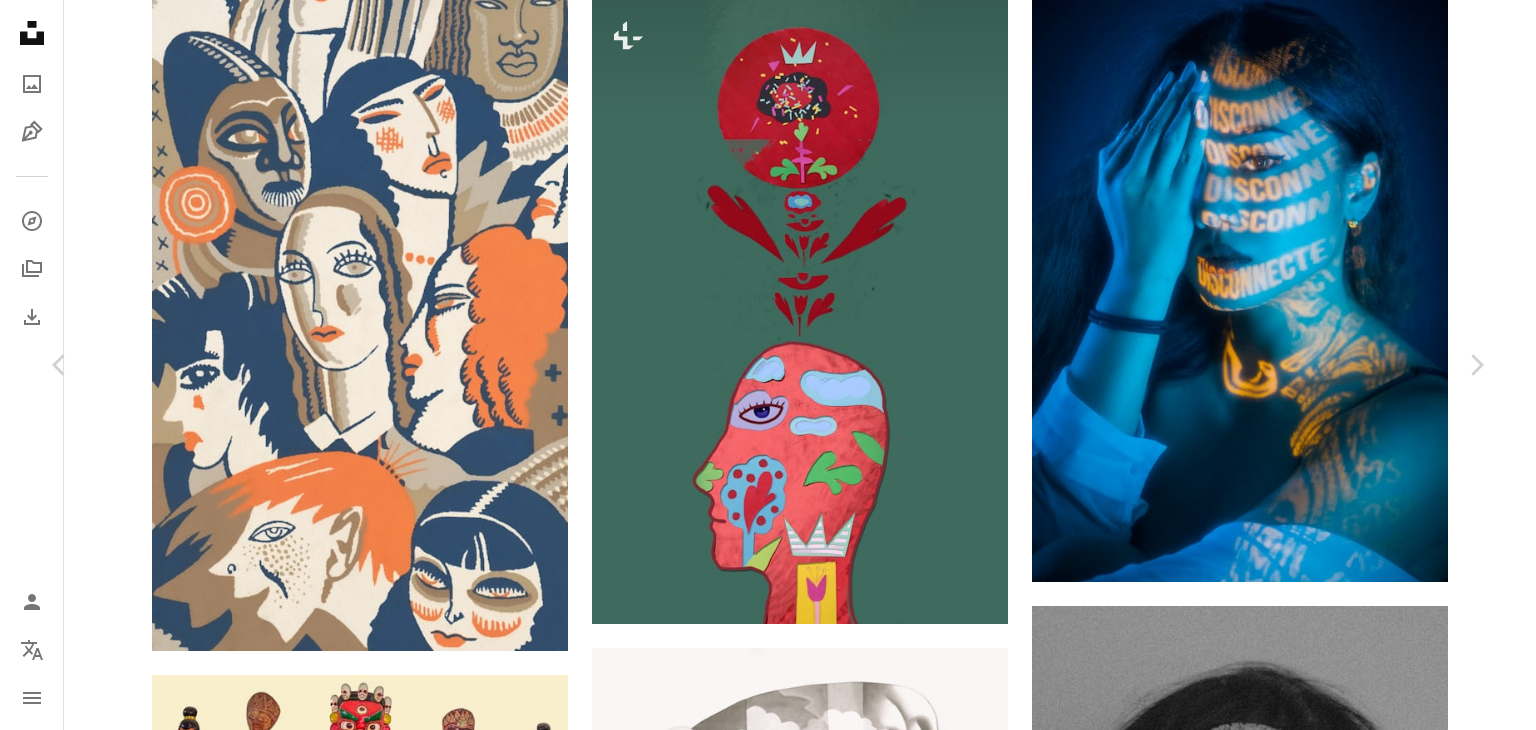 scroll, scrollTop: 2900, scrollLeft: 0, axis: vertical 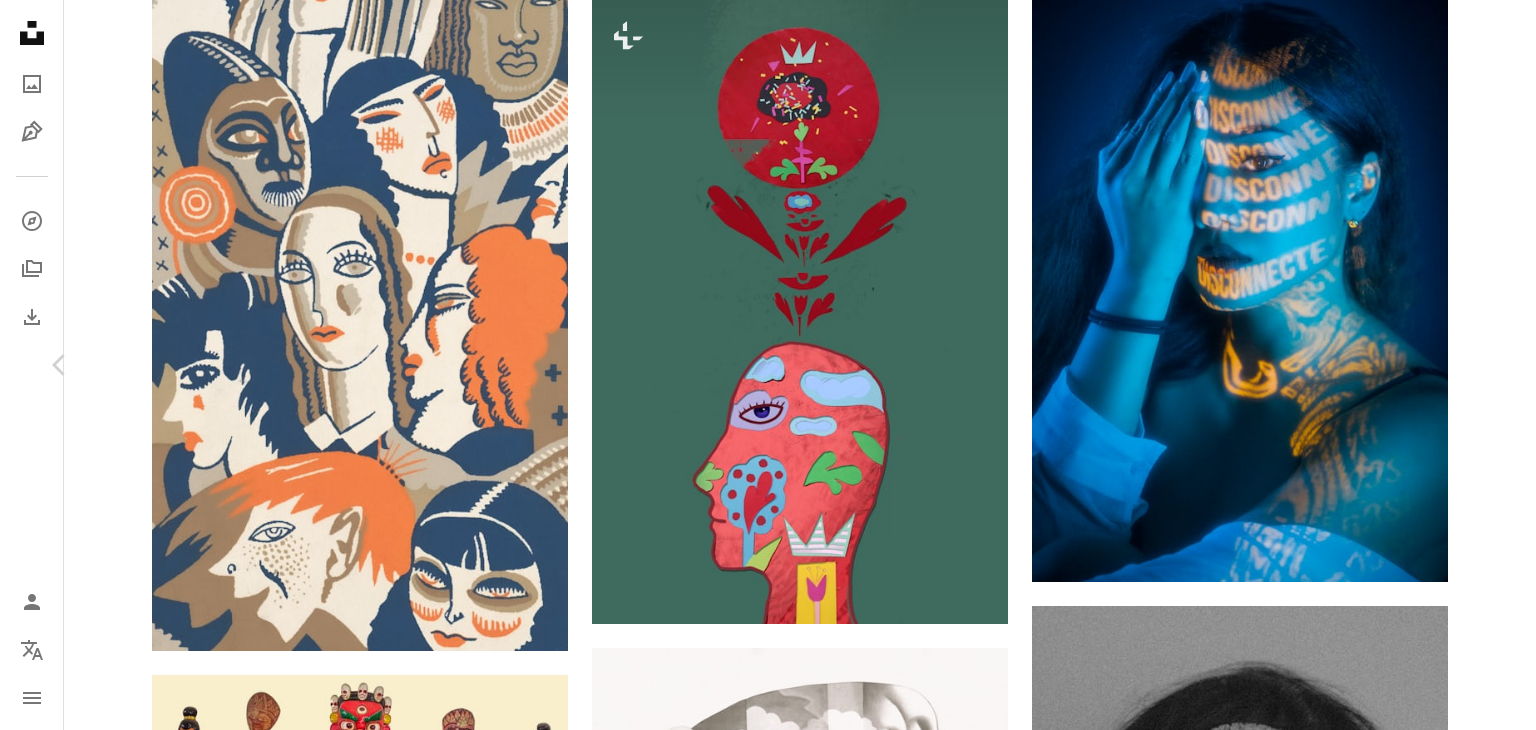 click on "Chevron right" at bounding box center [1476, 365] 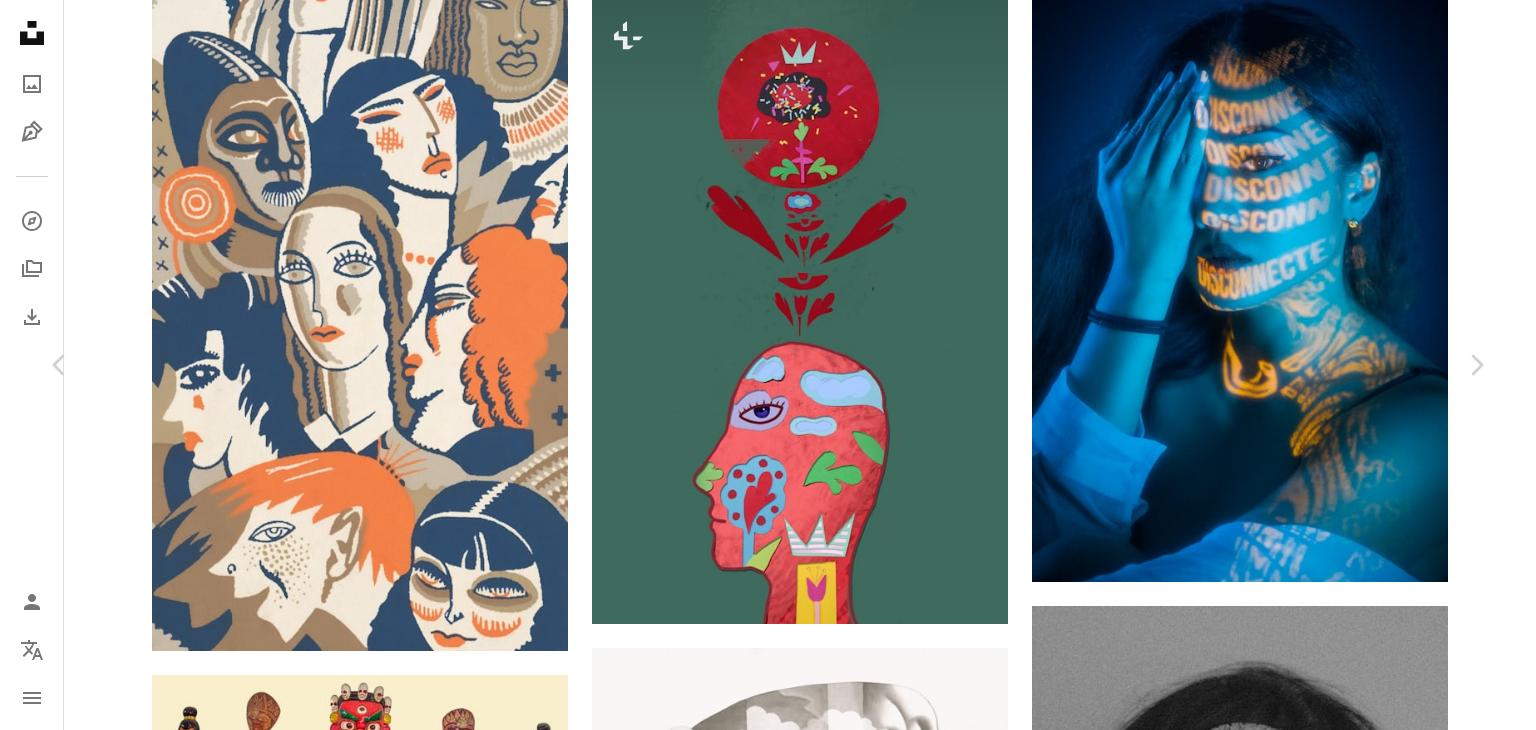 click on "[FIRST] [LAST]" at bounding box center (768, 4937) 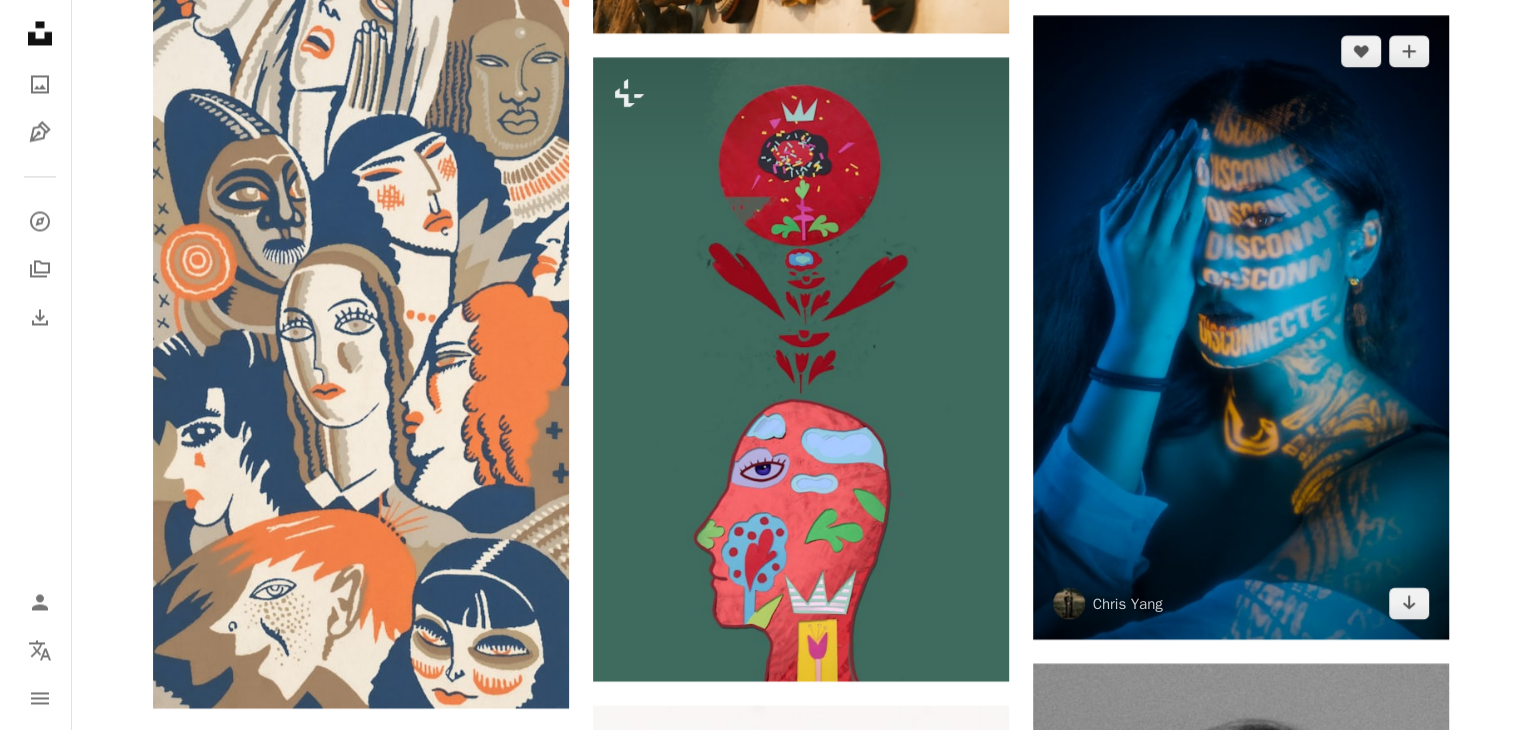 scroll, scrollTop: 3500, scrollLeft: 0, axis: vertical 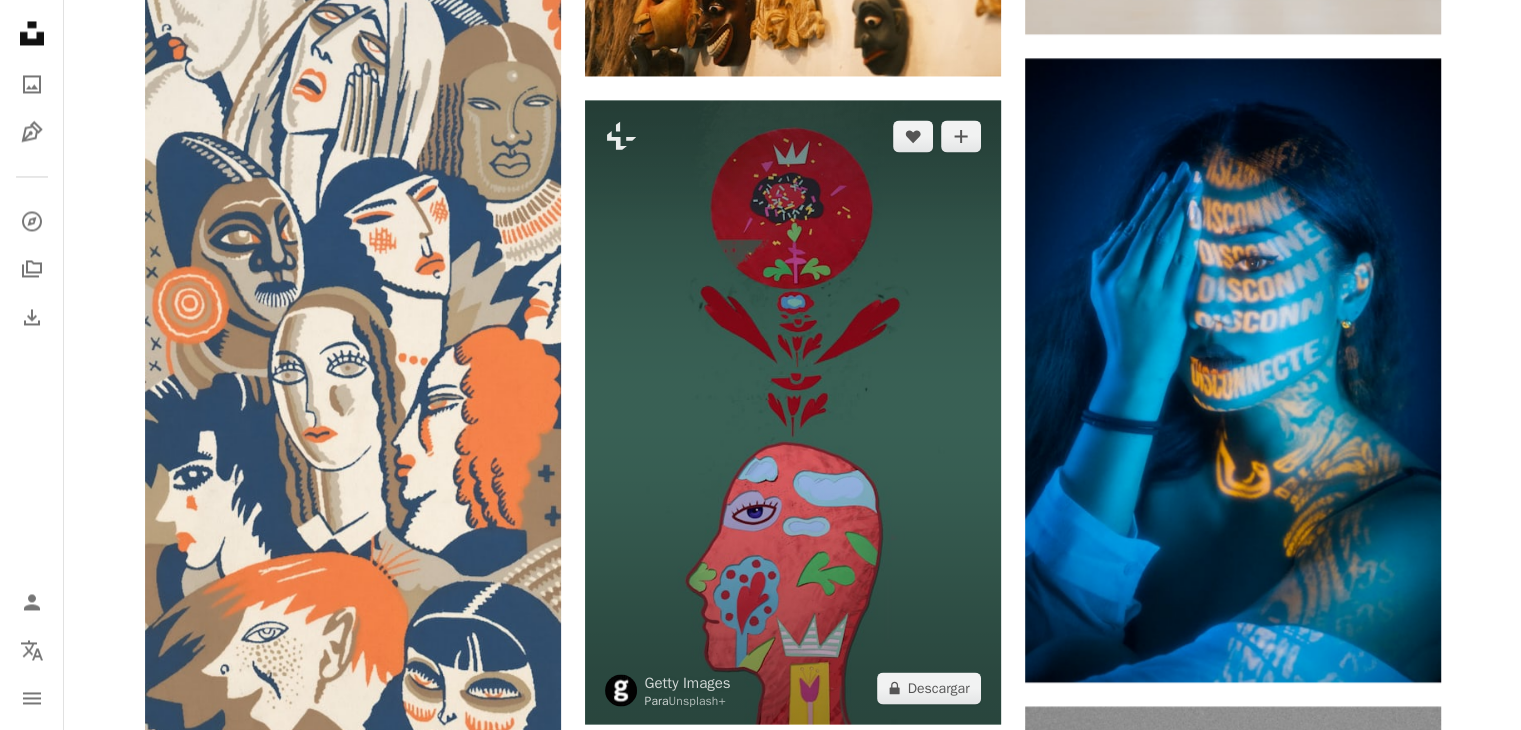 click at bounding box center [793, 412] 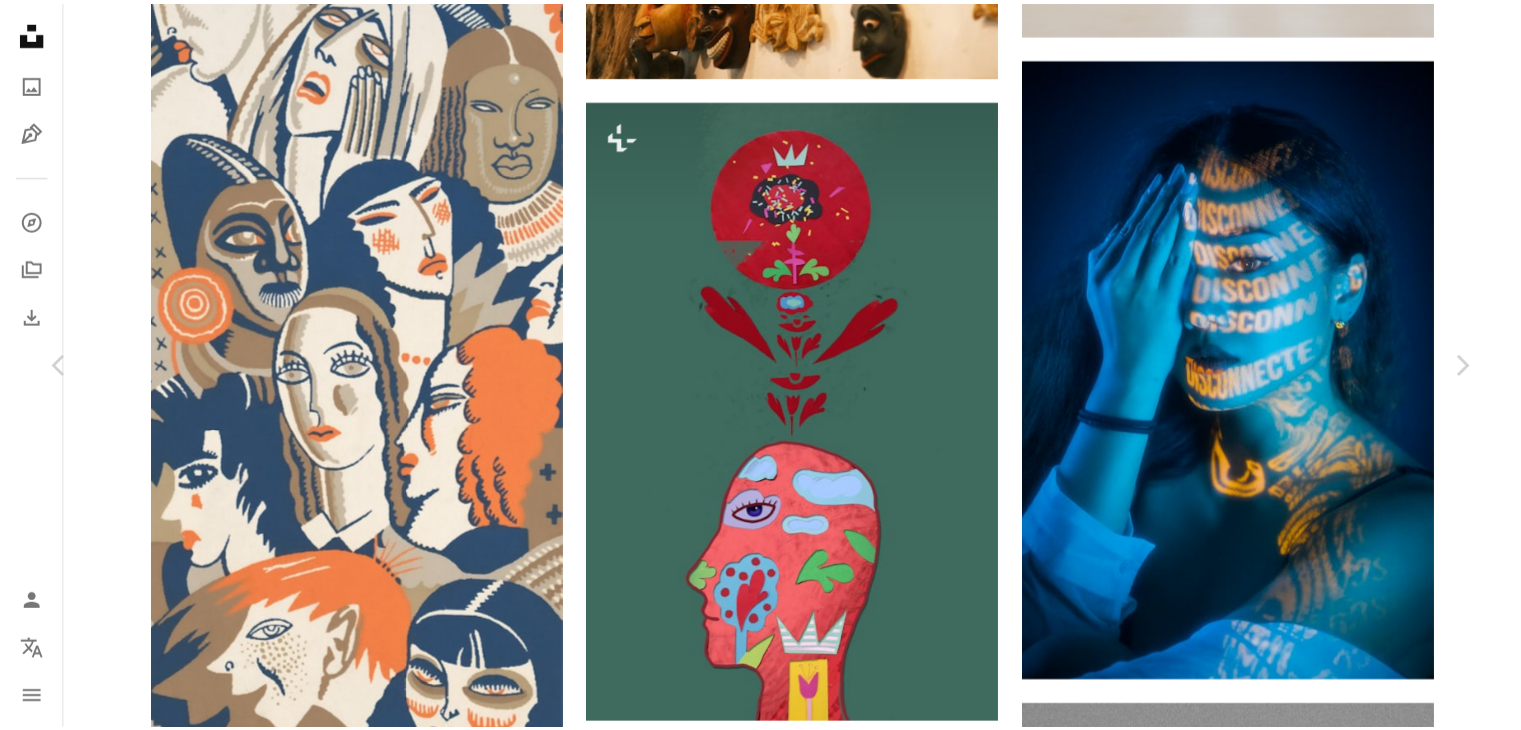 scroll, scrollTop: 0, scrollLeft: 0, axis: both 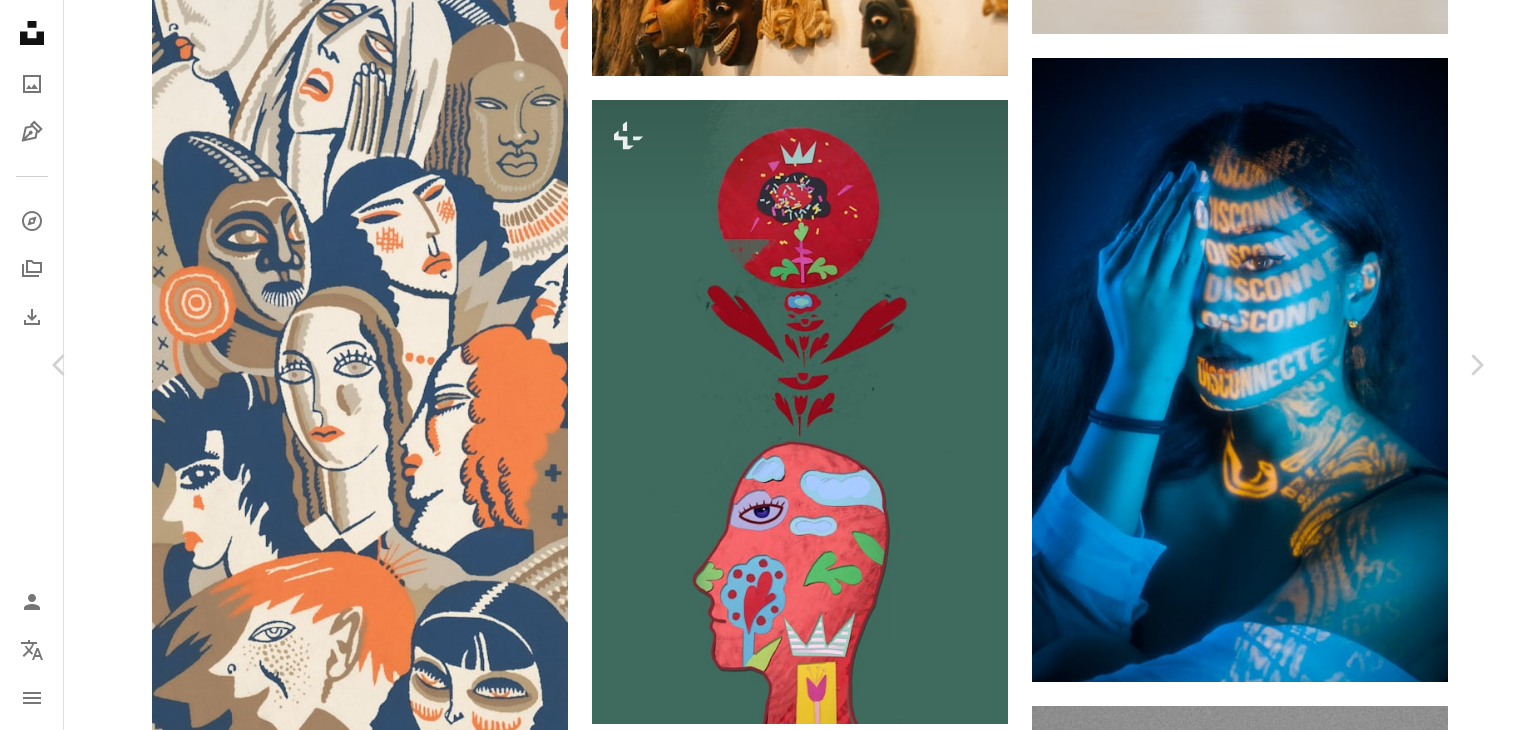 click on "A lock Descargar" at bounding box center (1328, 4719) 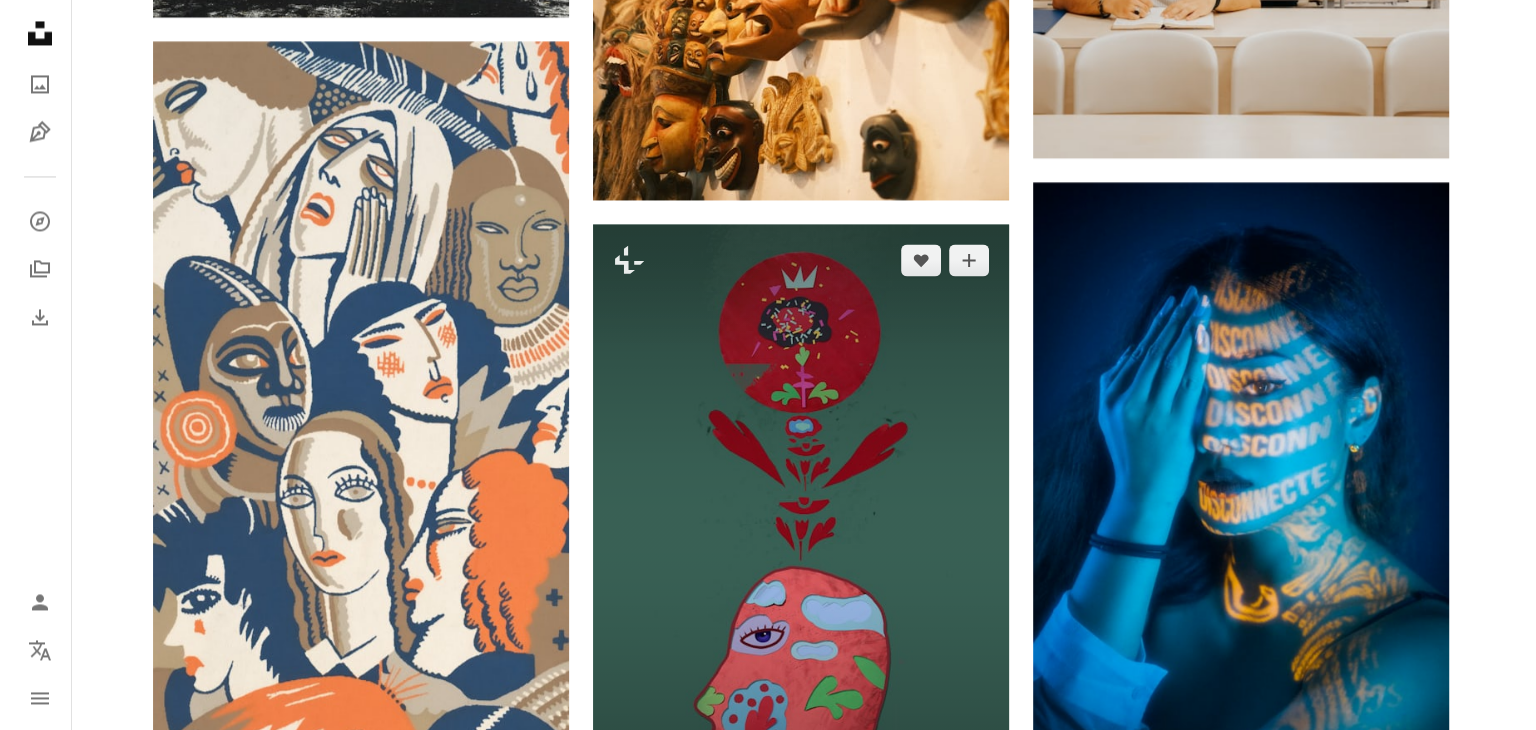 scroll, scrollTop: 3200, scrollLeft: 0, axis: vertical 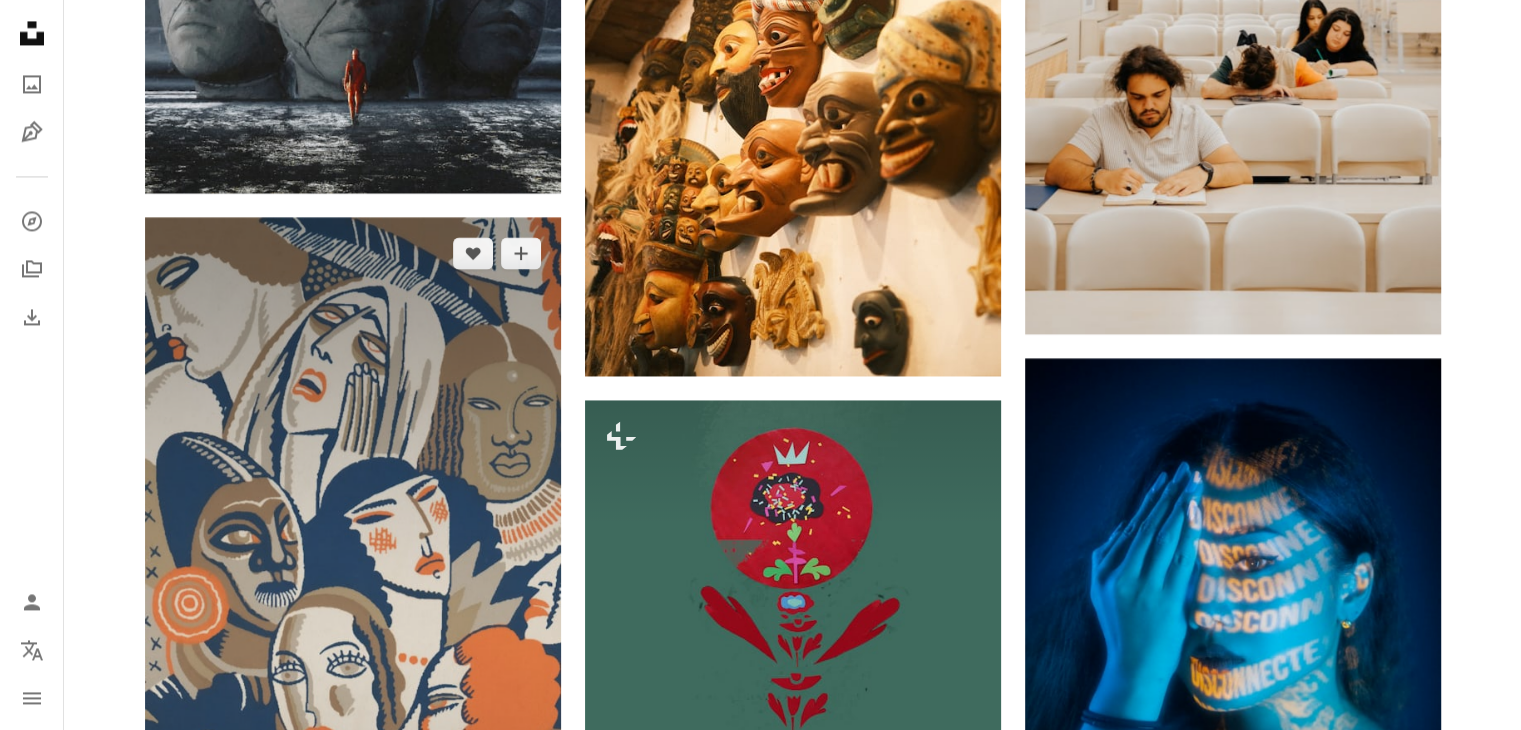 click at bounding box center [353, 634] 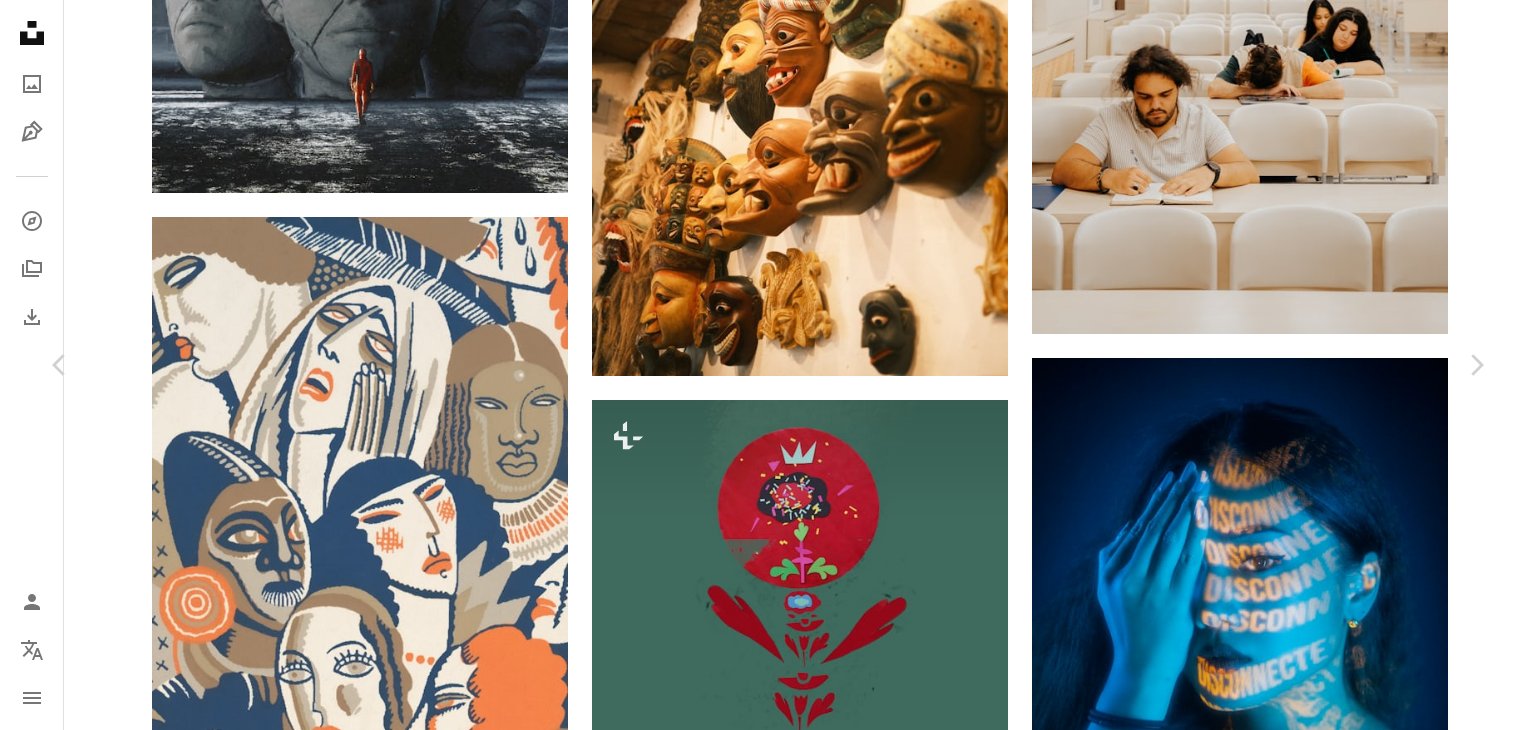 click on "Descargar gratis" at bounding box center [1284, 5019] 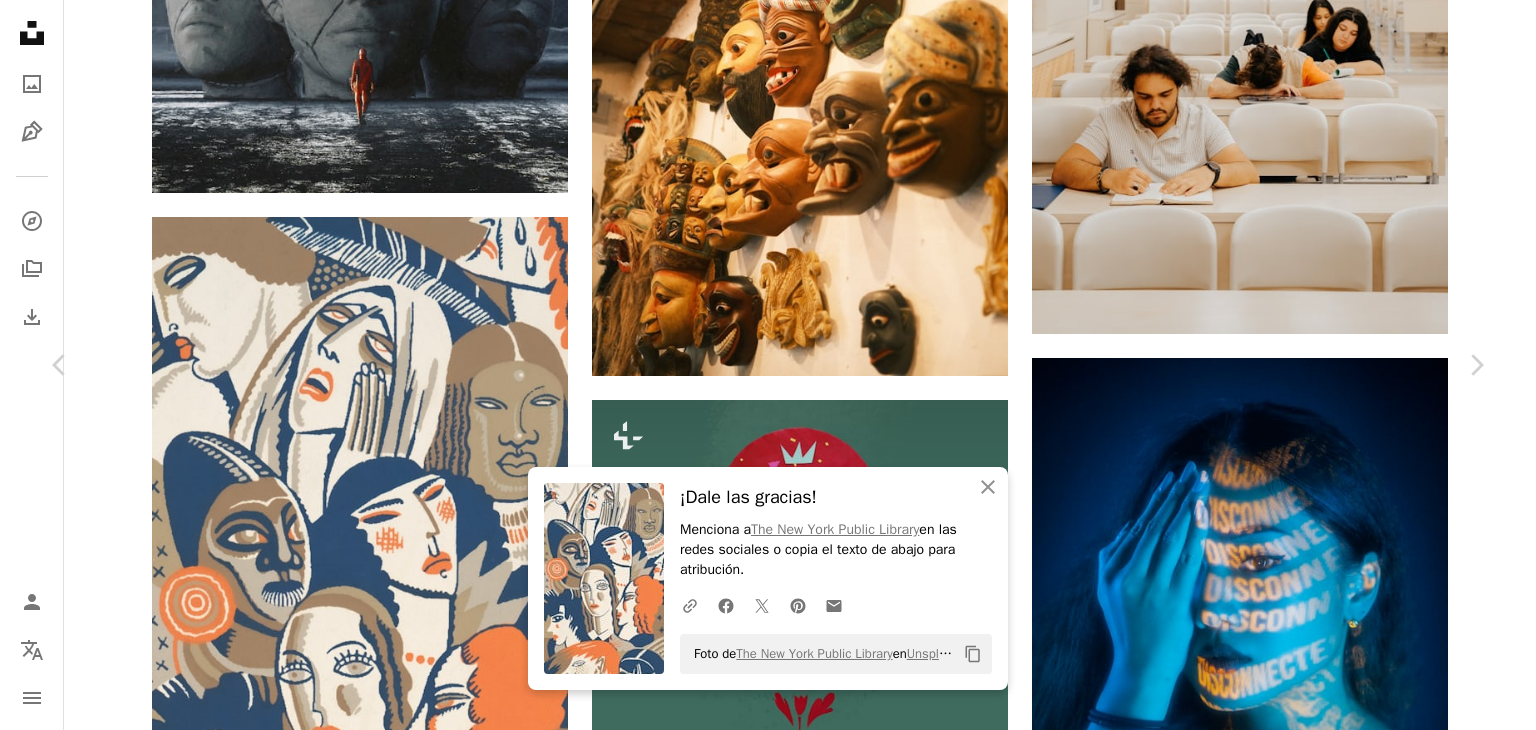 click on "Copy content" 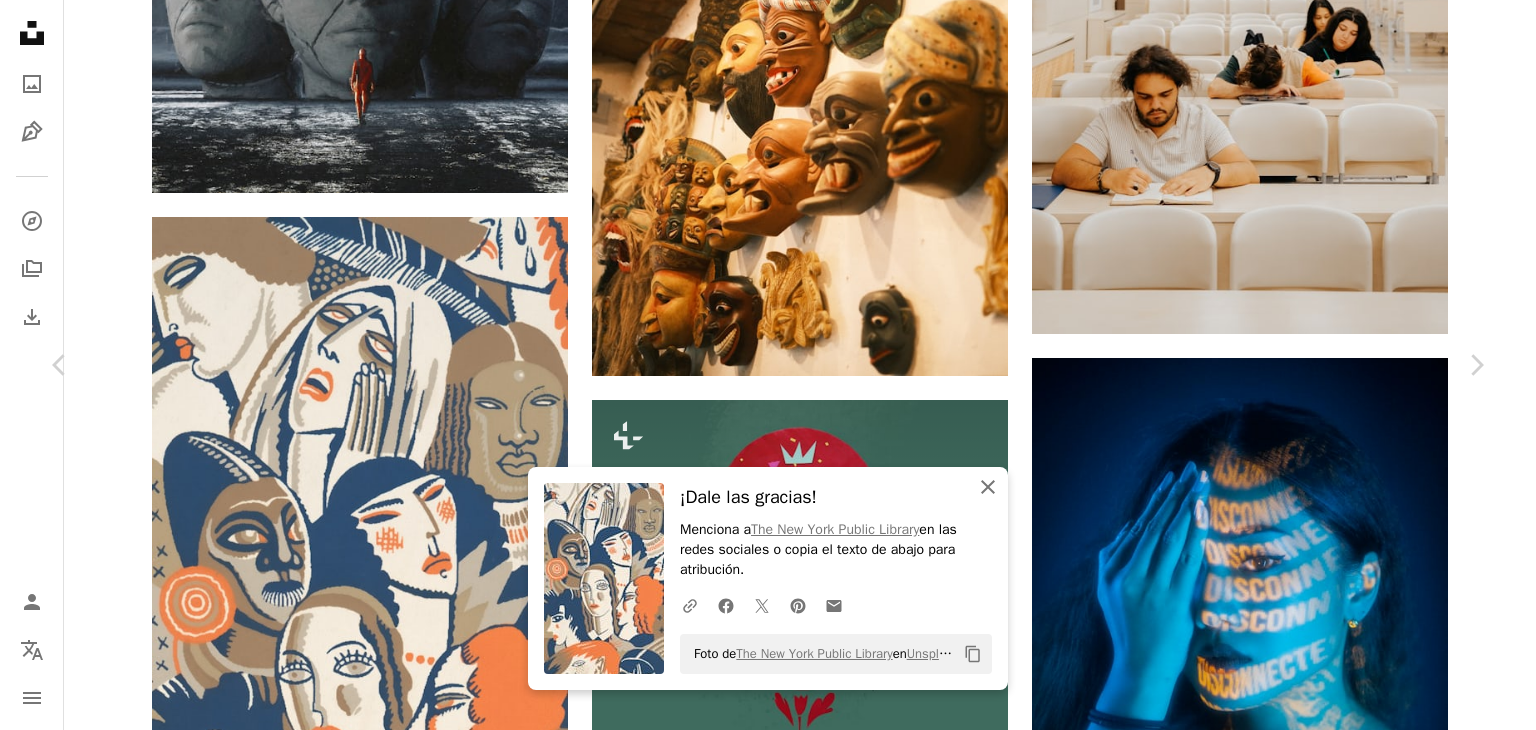 click on "An X shape" 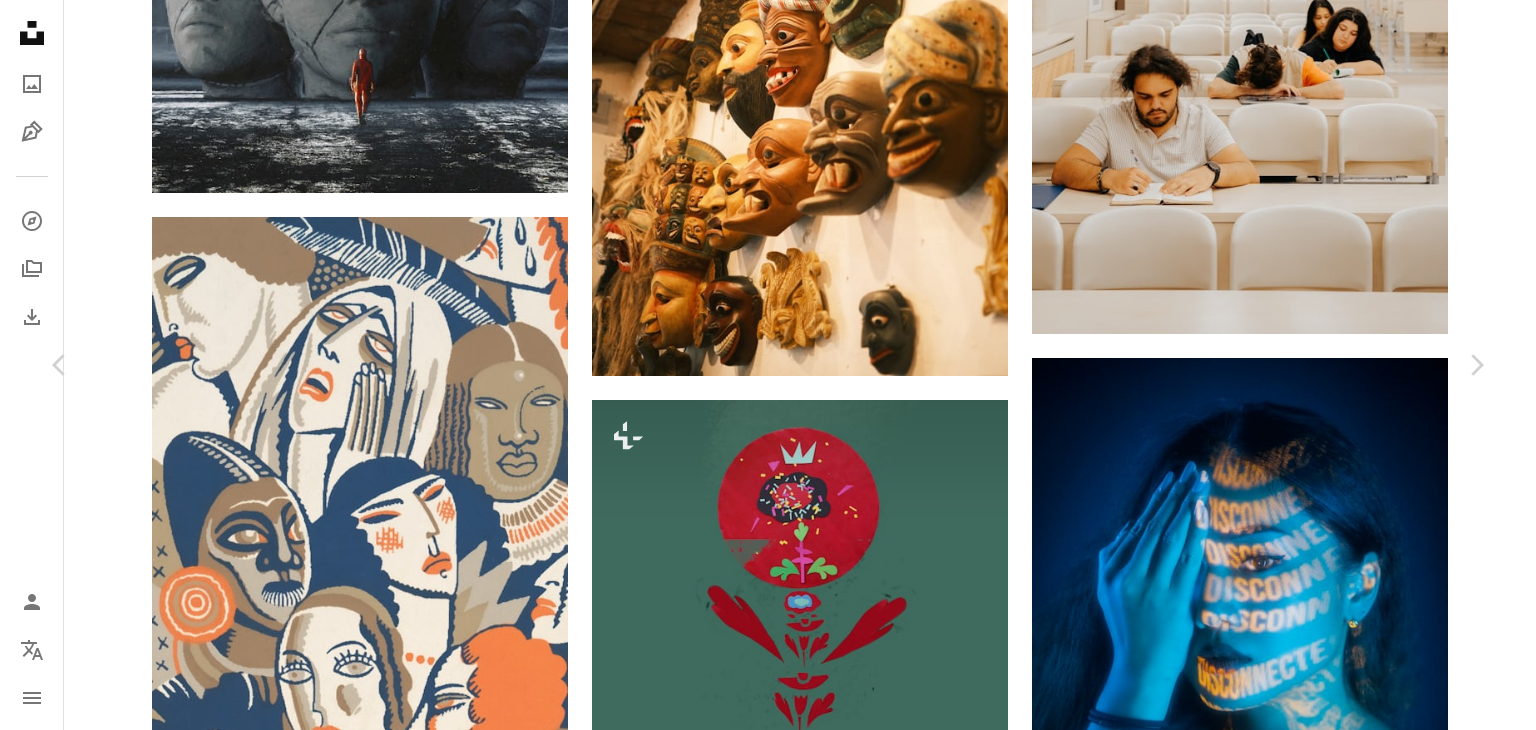 scroll, scrollTop: 800, scrollLeft: 0, axis: vertical 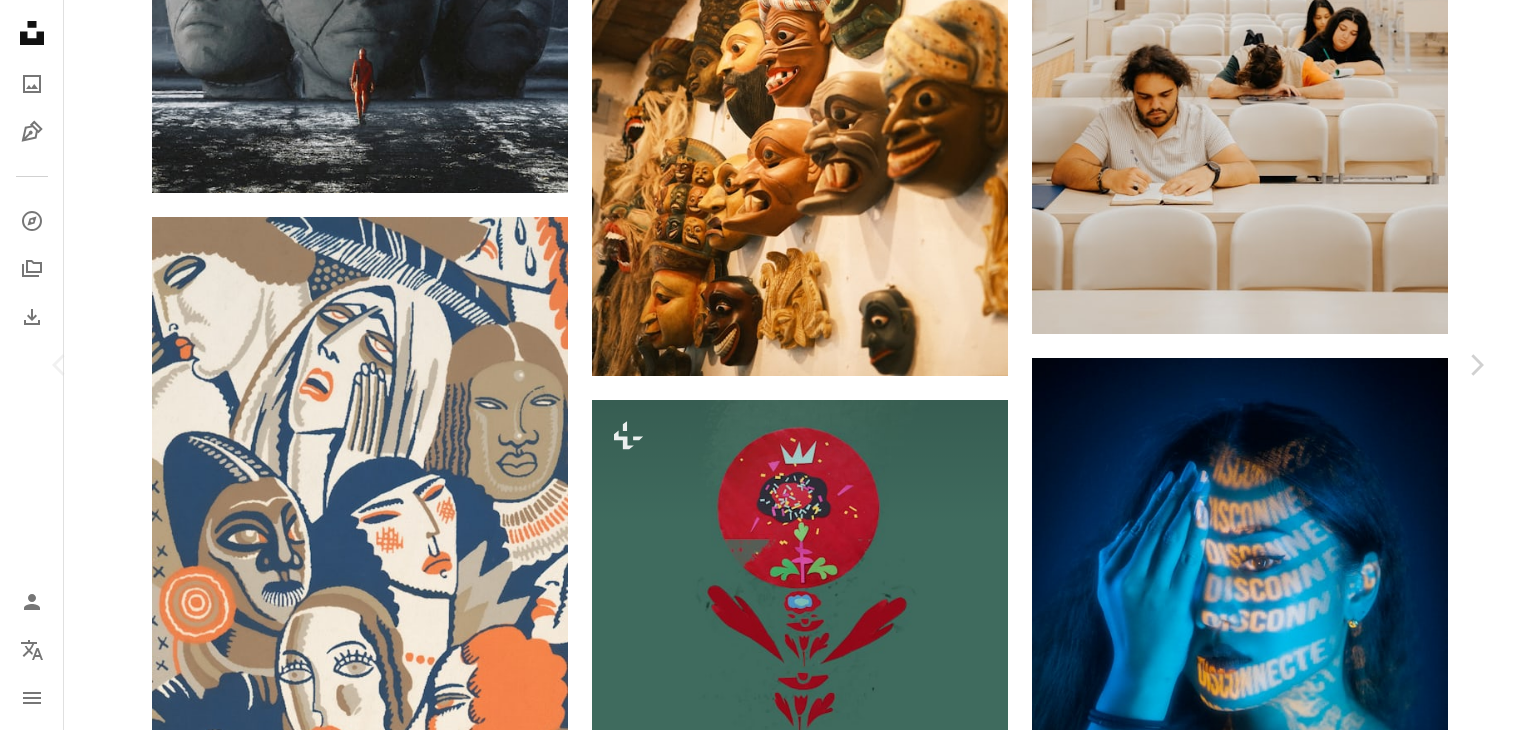 click on "A lock" 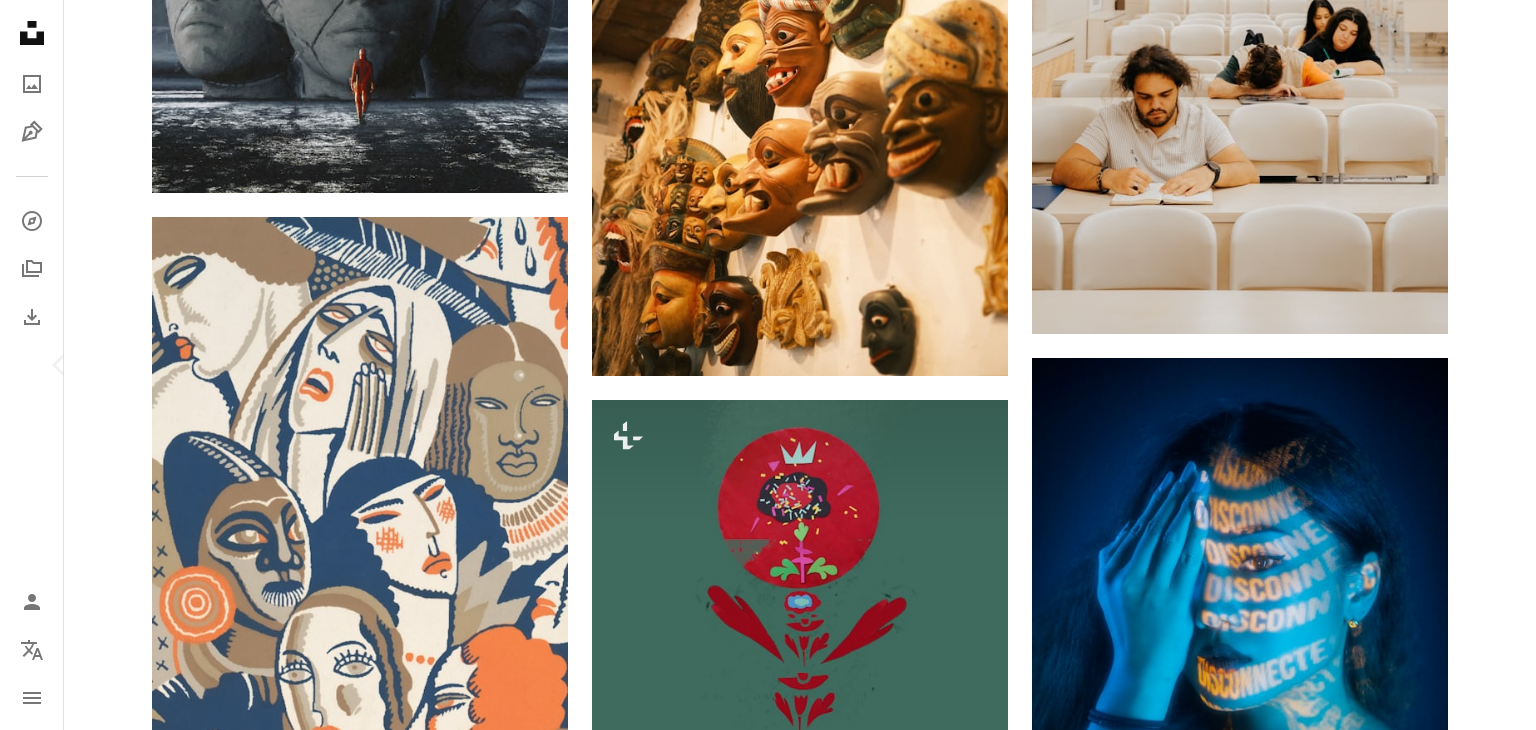 click on "Chevron right" at bounding box center (1476, 365) 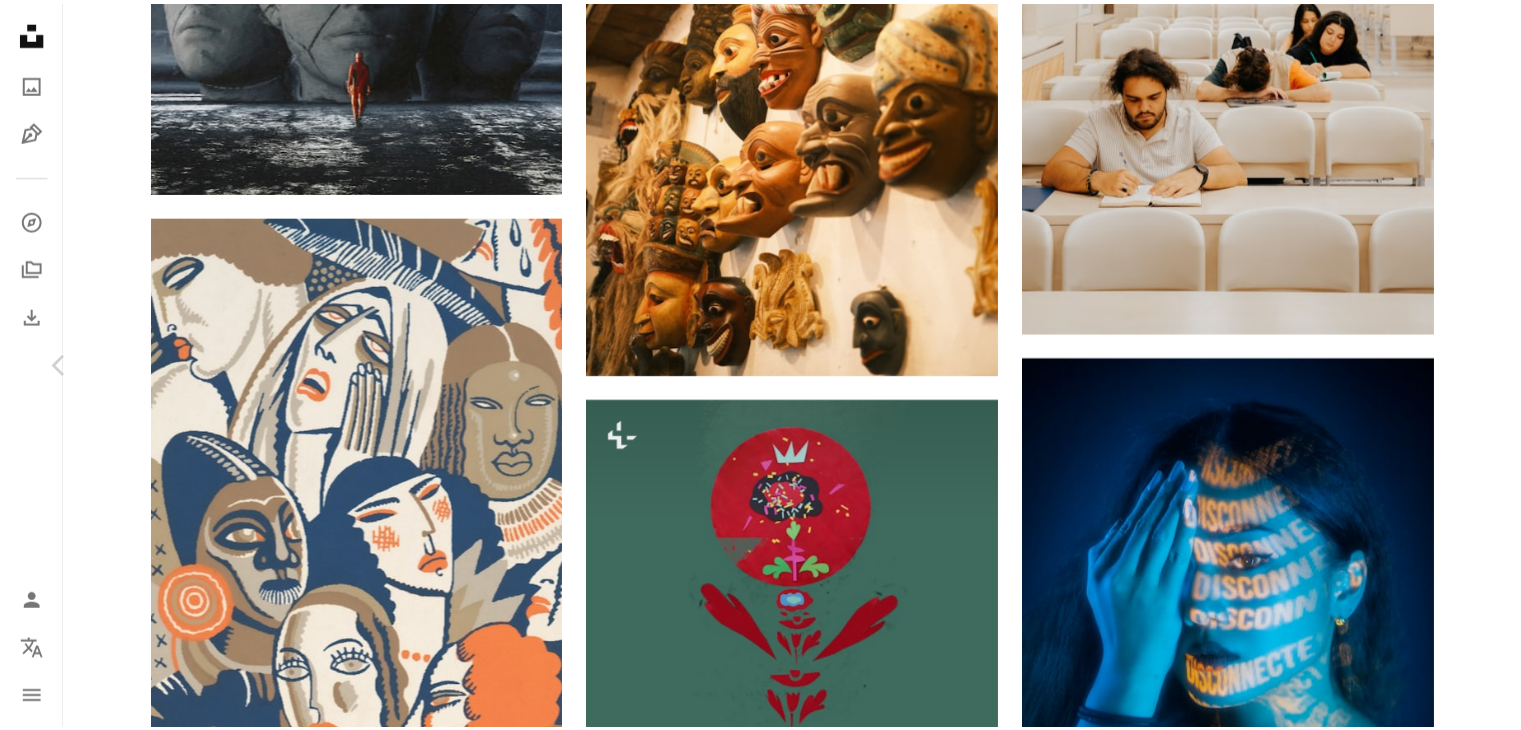scroll, scrollTop: 0, scrollLeft: 0, axis: both 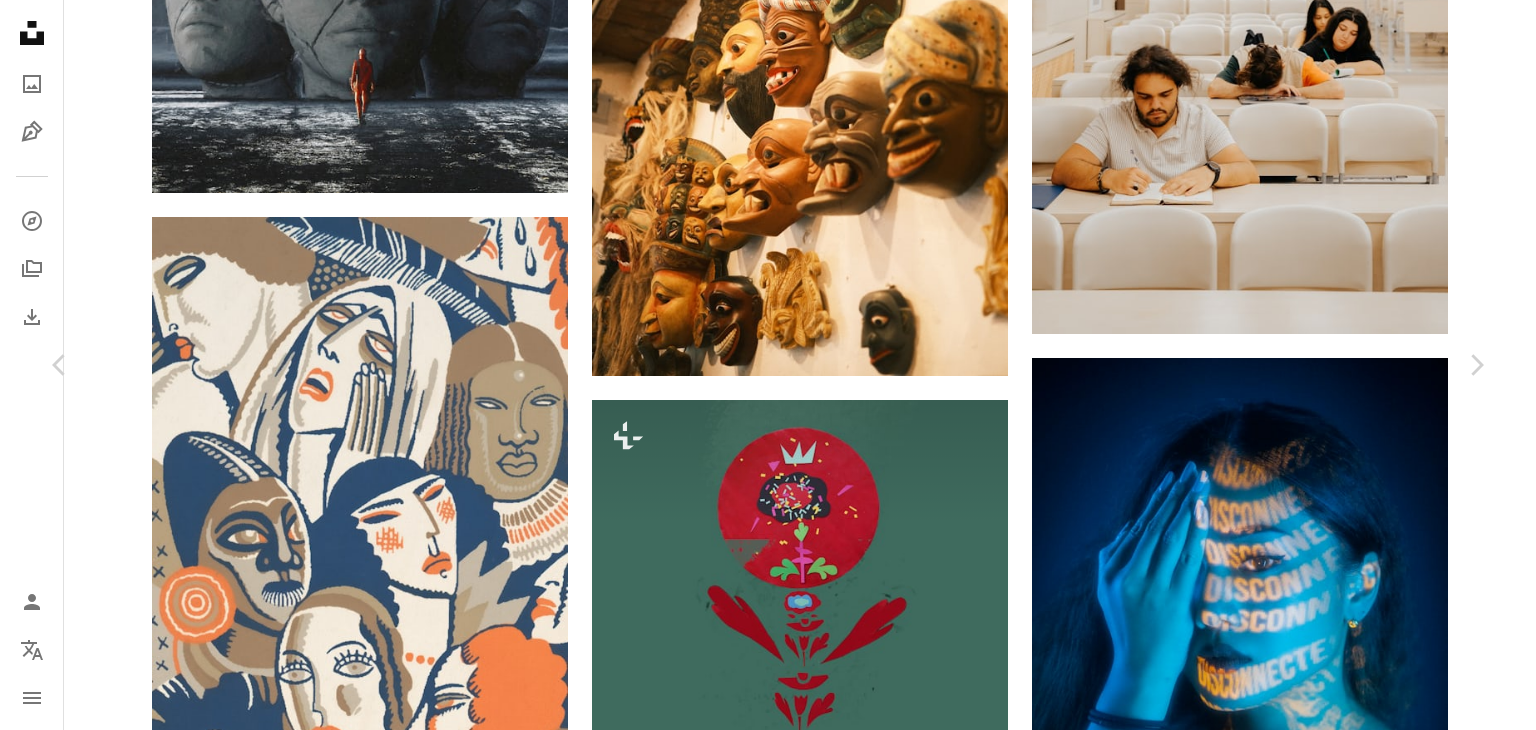 click on "An X shape Chevron left Chevron right Getty Images Para  Unsplash+ A heart A plus sign A lock Descargar Zoom in A forward-right arrow Compartir More Actions Calendar outlined Publicado el  23 de abril de 2023 Safety Con la  Licencia Unsplash+ retrato gente éxito inspiración libertad fantasía creatividad Arte moderno Ideas actitud misterio cabeza horizontal surrealista imaginación Soñando Conceptos Producto de arte Fondos De esta serie Plus sign for Unsplash+ Plus sign for Unsplash+ Imágenes relacionadas Plus sign for Unsplash+ A heart A plus sign [FIRST] [LAST] Para  Unsplash+ A lock Descargar Plus sign for Unsplash+ A heart A plus sign A. C. Para  Unsplash+ A lock Descargar Plus sign for Unsplash+ A heart A plus sign Getty Images Para  Unsplash+ A lock Descargar Plus sign for Unsplash+ A heart A plus sign Steve Johnson Para  Unsplash+ A lock Descargar Plus sign for Unsplash+ A heart A plus sign A. C. Para  Unsplash+ A lock Descargar Plus sign for Unsplash+ A heart A plus sign and machines Para  A lock" at bounding box center [768, 5337] 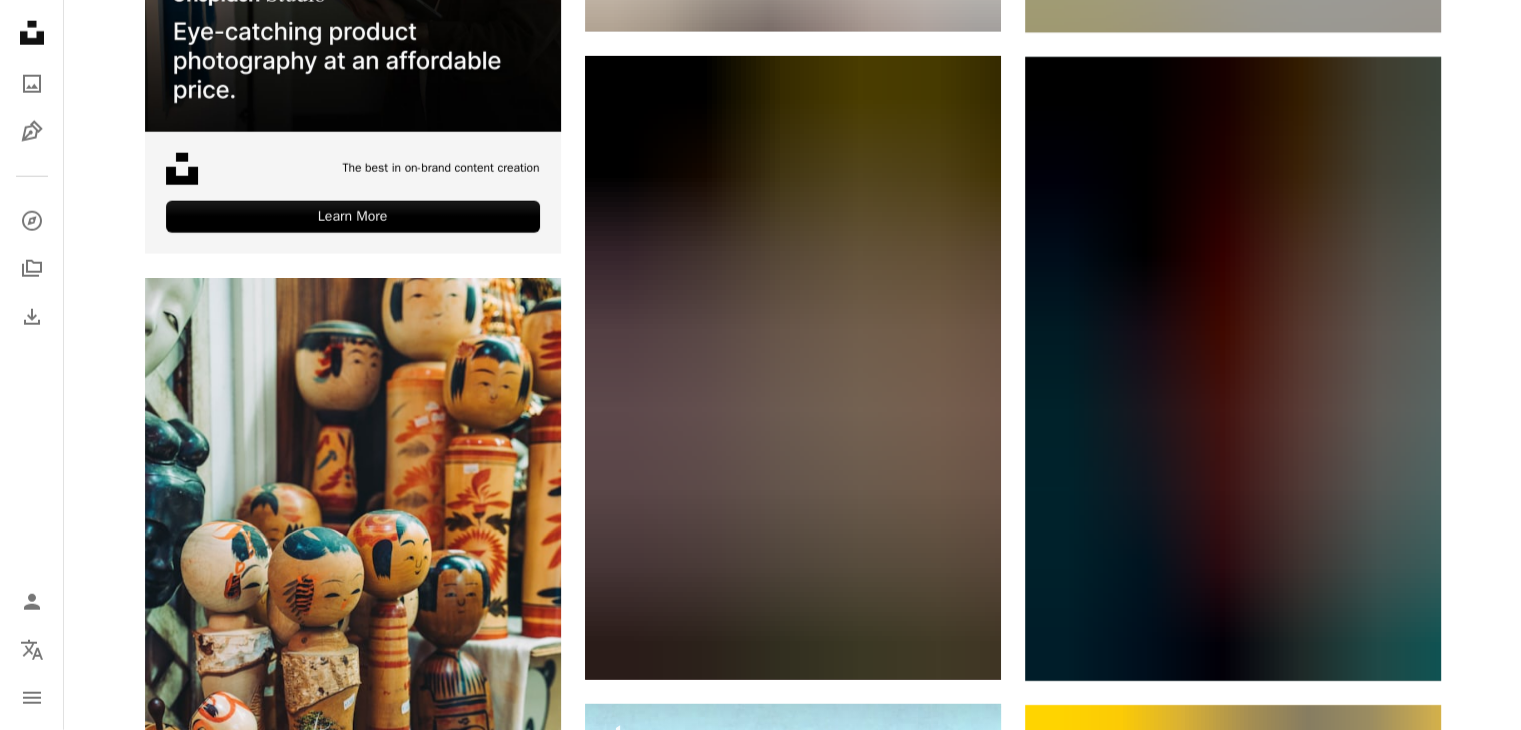 scroll, scrollTop: 5700, scrollLeft: 0, axis: vertical 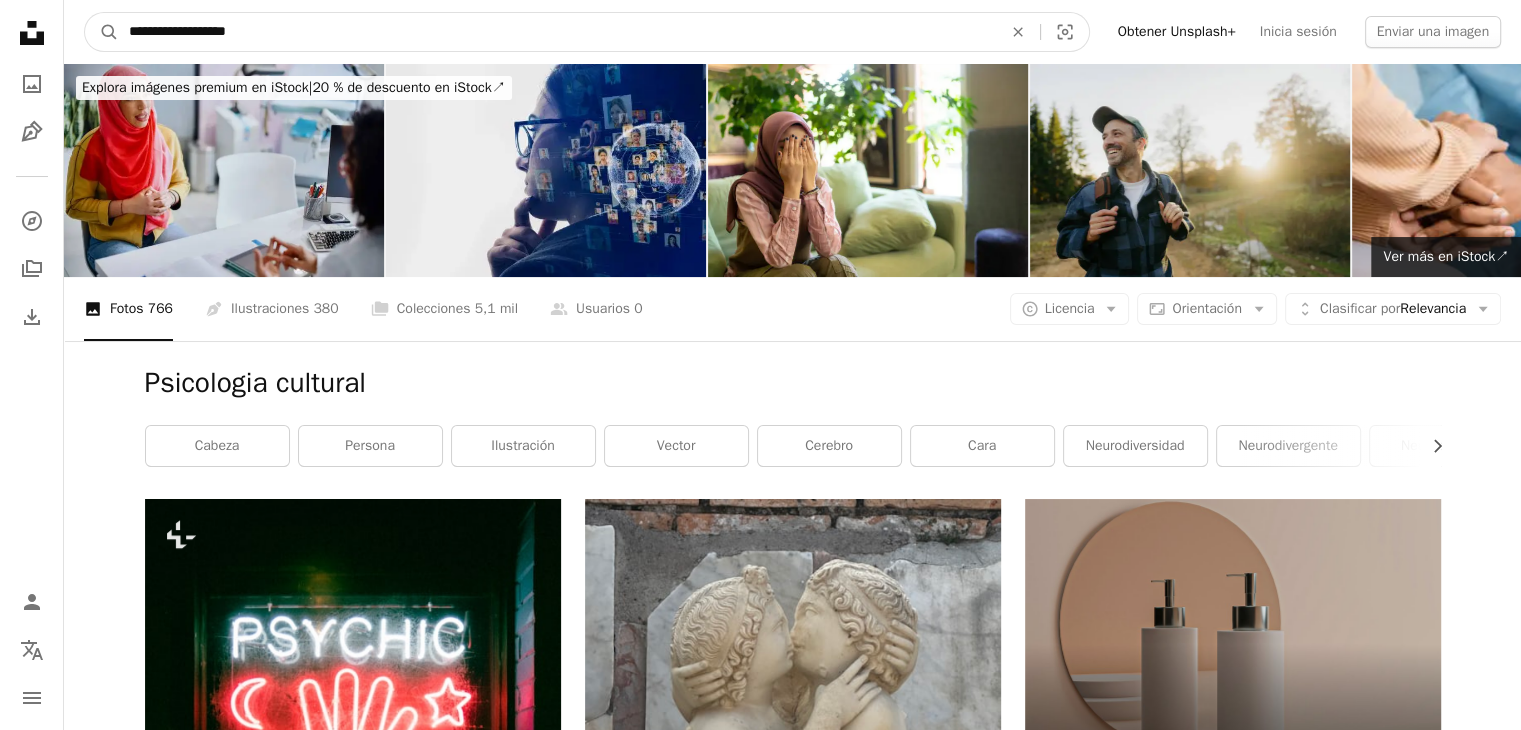 click on "**********" at bounding box center [557, 32] 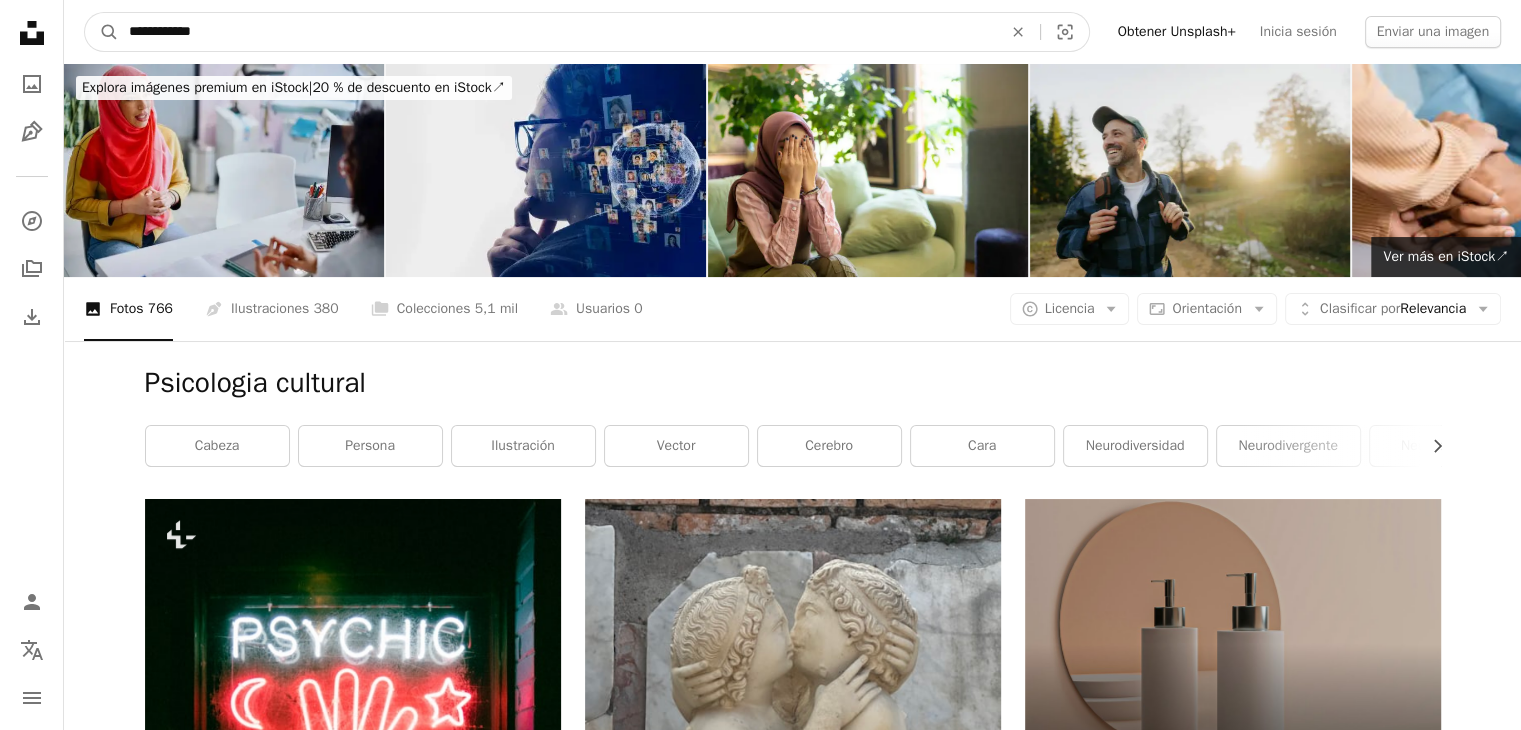 type on "**********" 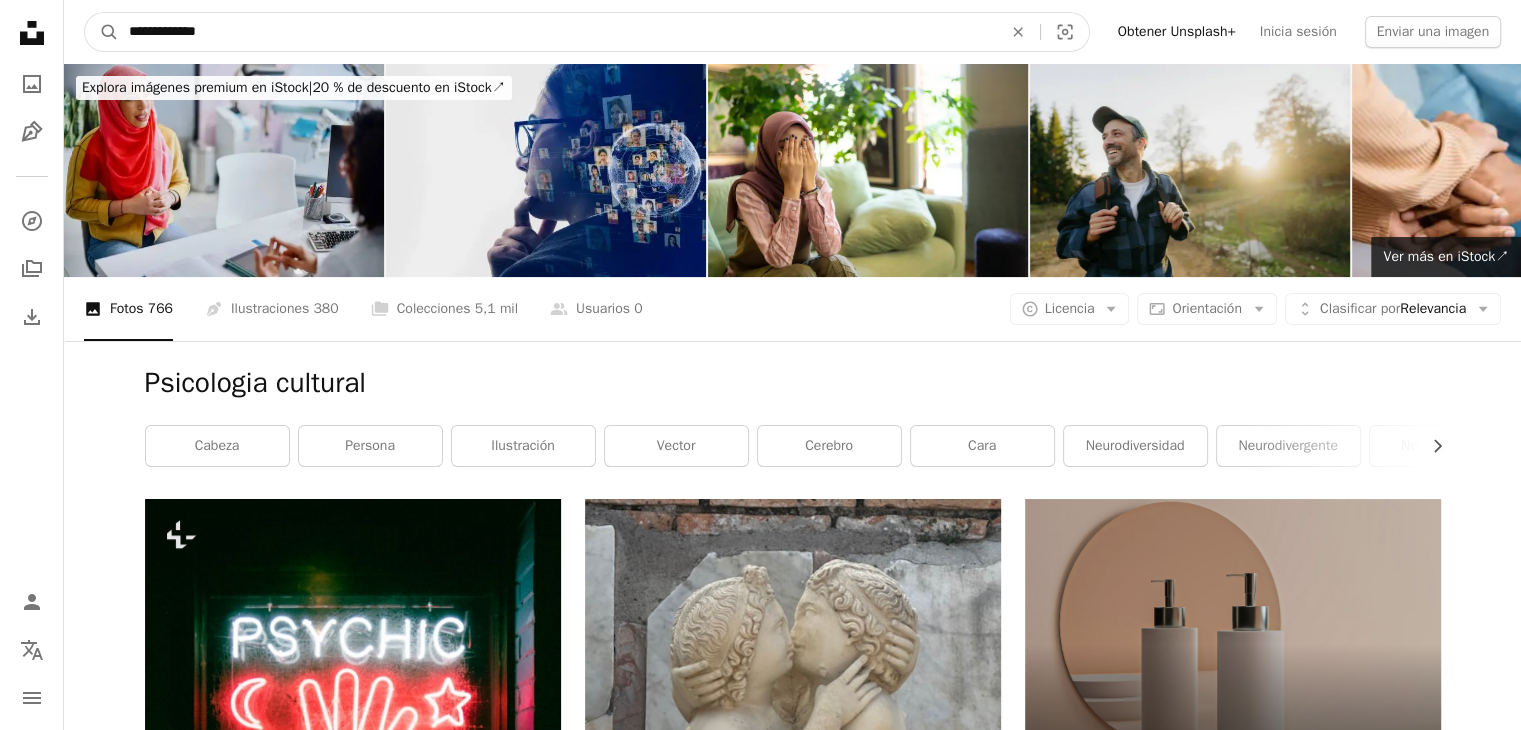 click on "A magnifying glass" at bounding box center (102, 32) 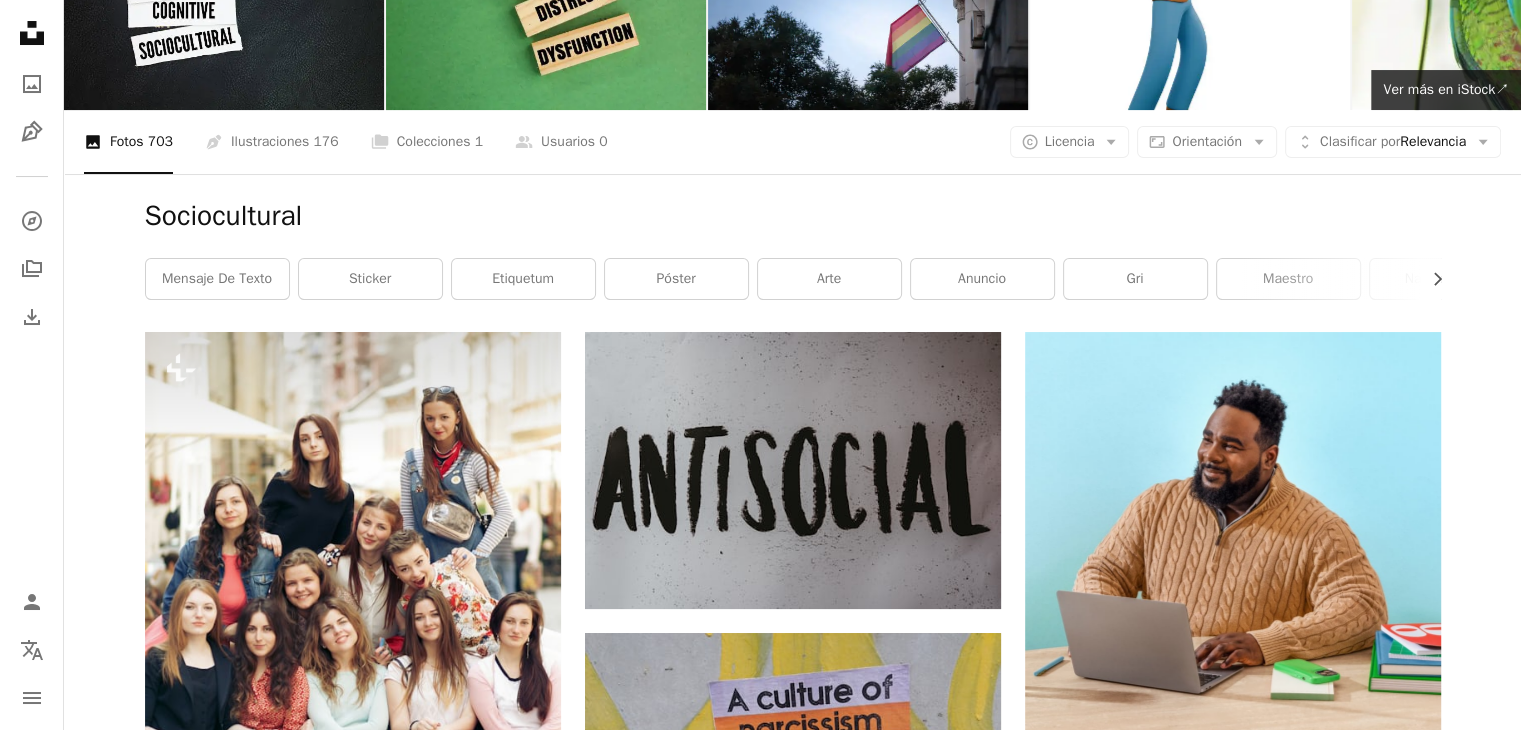 scroll, scrollTop: 0, scrollLeft: 0, axis: both 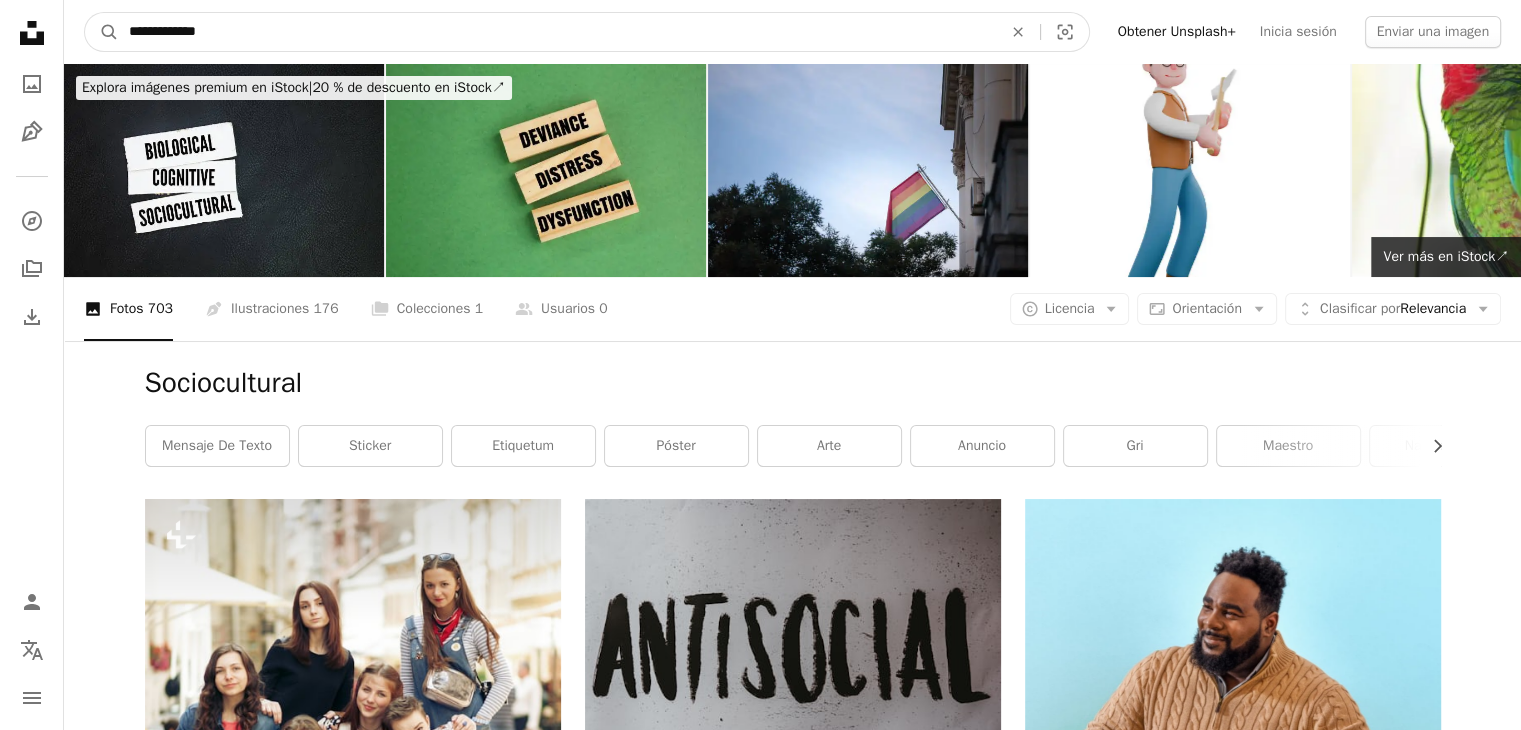 drag, startPoint x: 222, startPoint y: 37, endPoint x: 32, endPoint y: 37, distance: 190 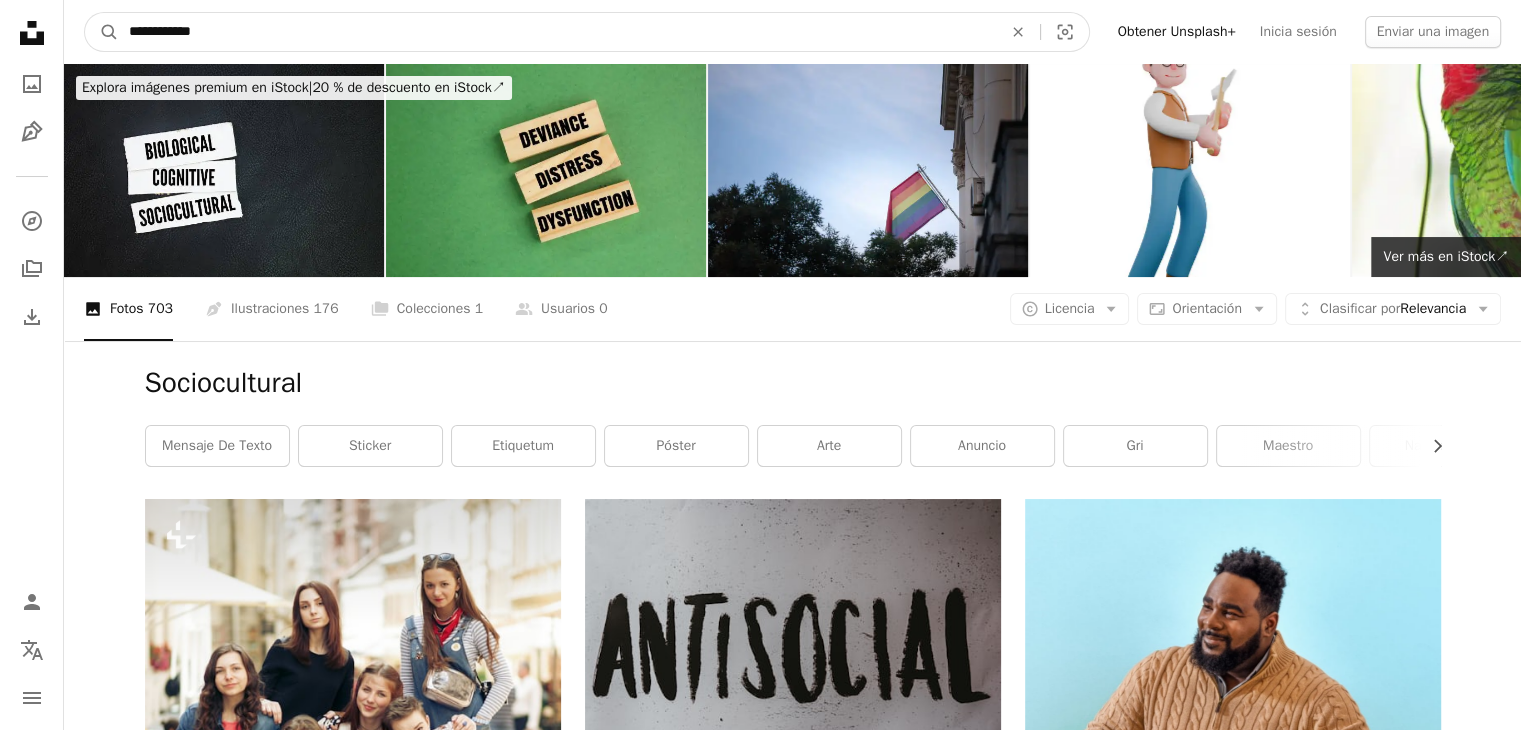 type on "**********" 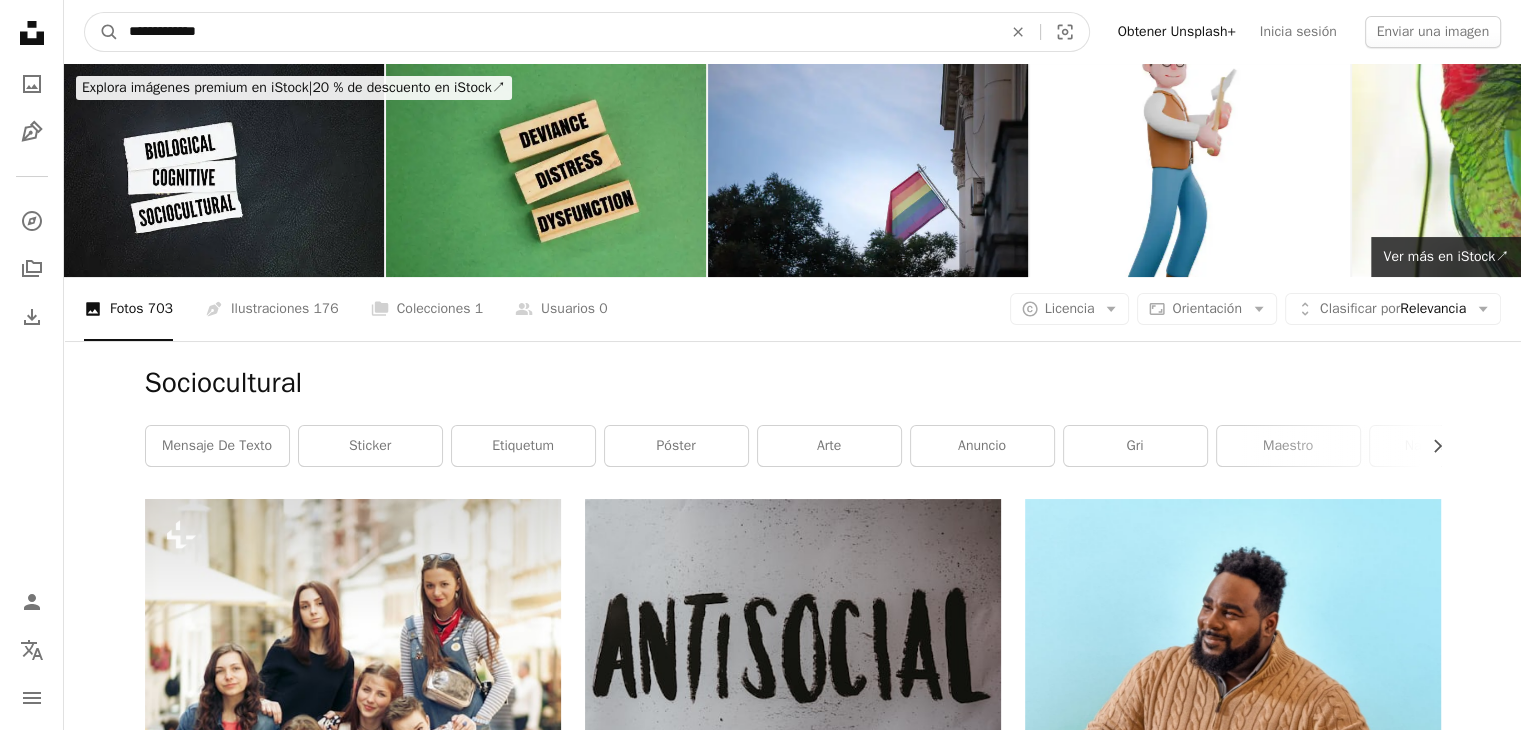 click on "A magnifying glass" at bounding box center [102, 32] 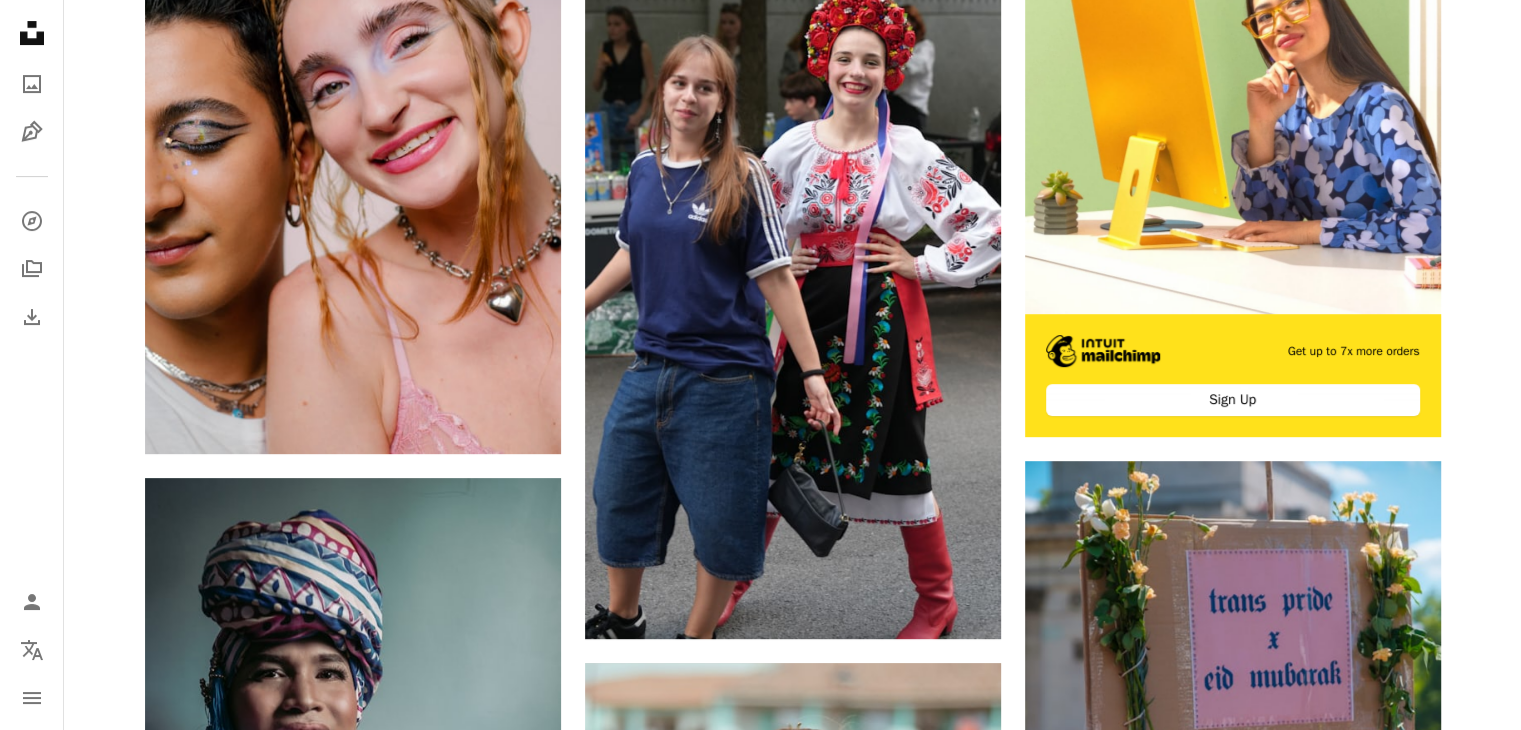 scroll, scrollTop: 0, scrollLeft: 0, axis: both 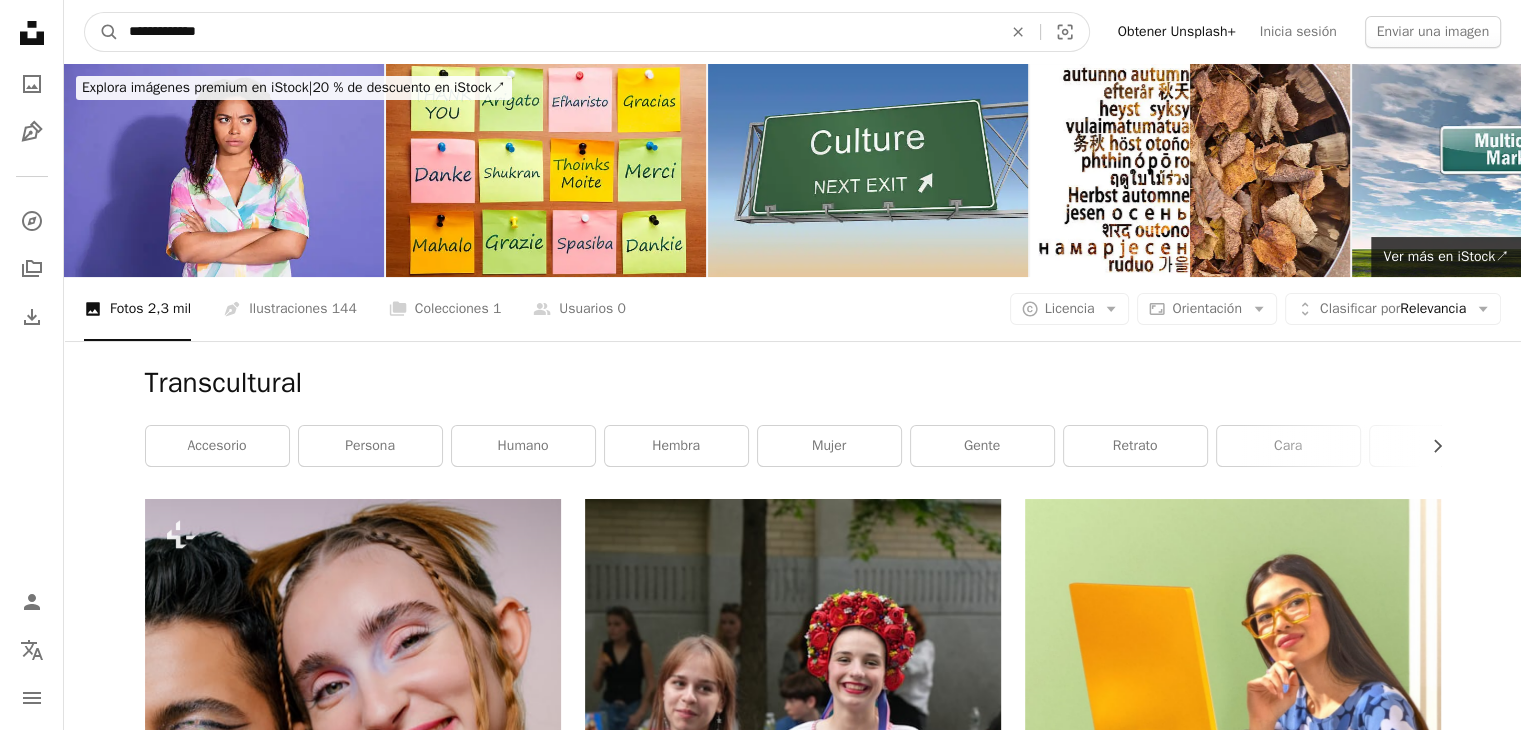 drag, startPoint x: 265, startPoint y: 22, endPoint x: 0, endPoint y: 57, distance: 267.30133 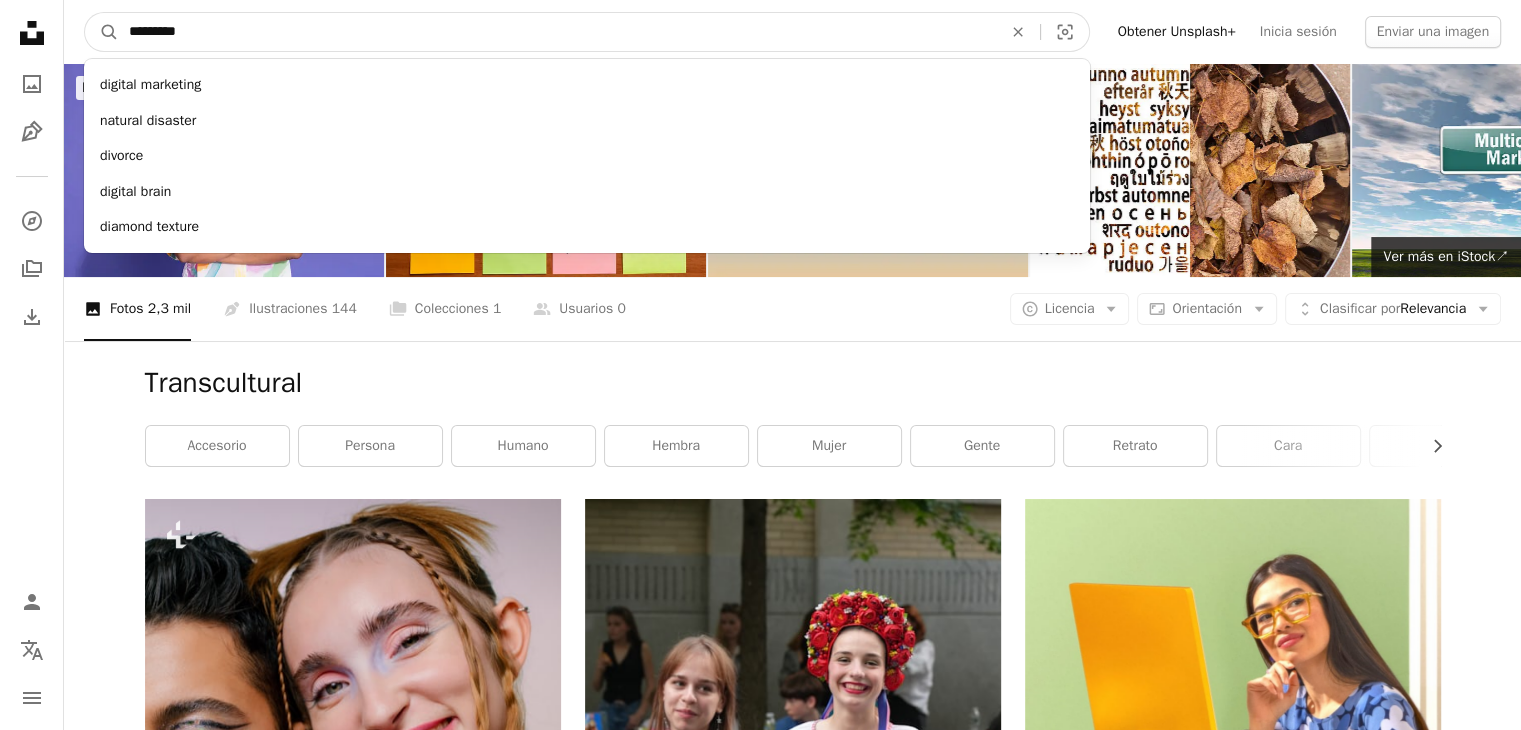 type on "**********" 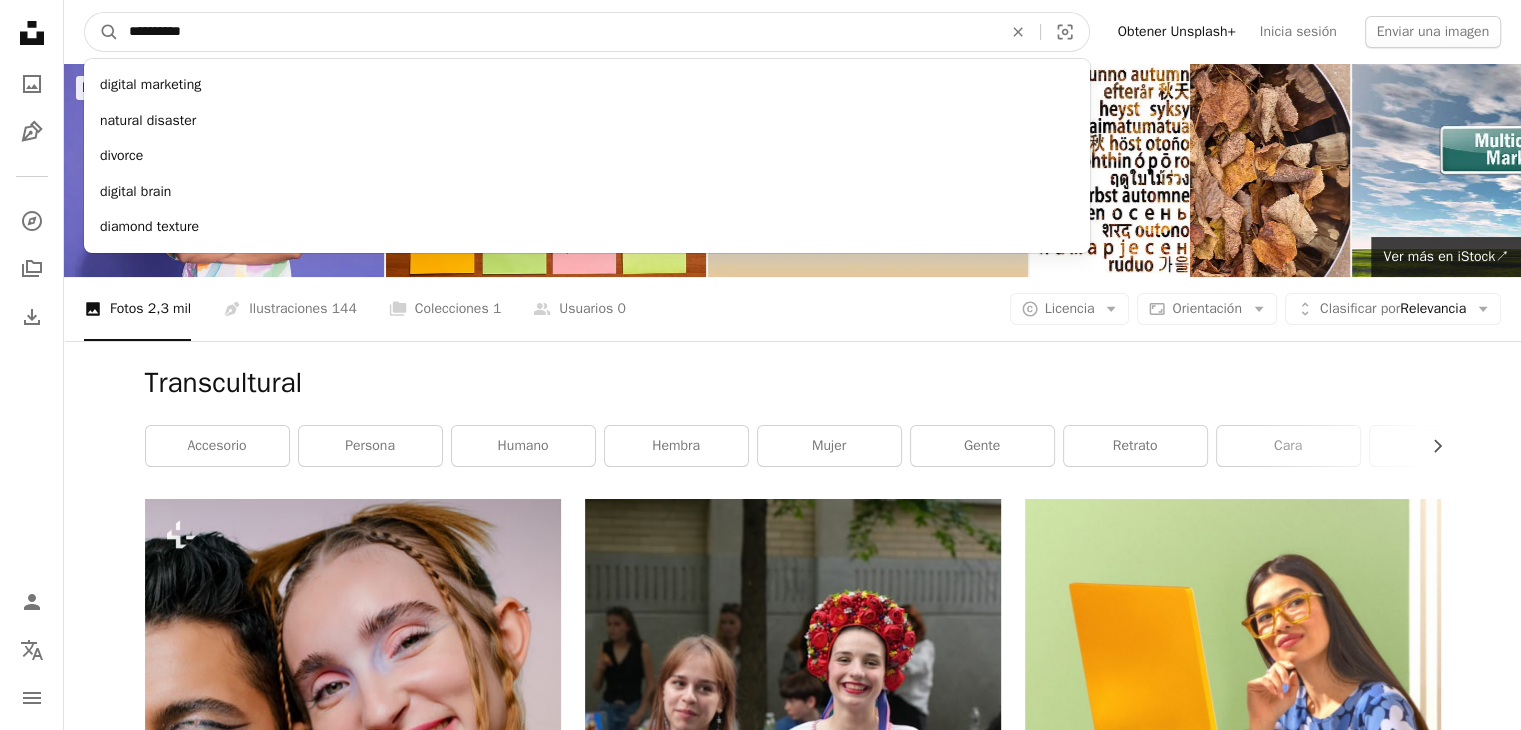 click on "A magnifying glass" at bounding box center (102, 32) 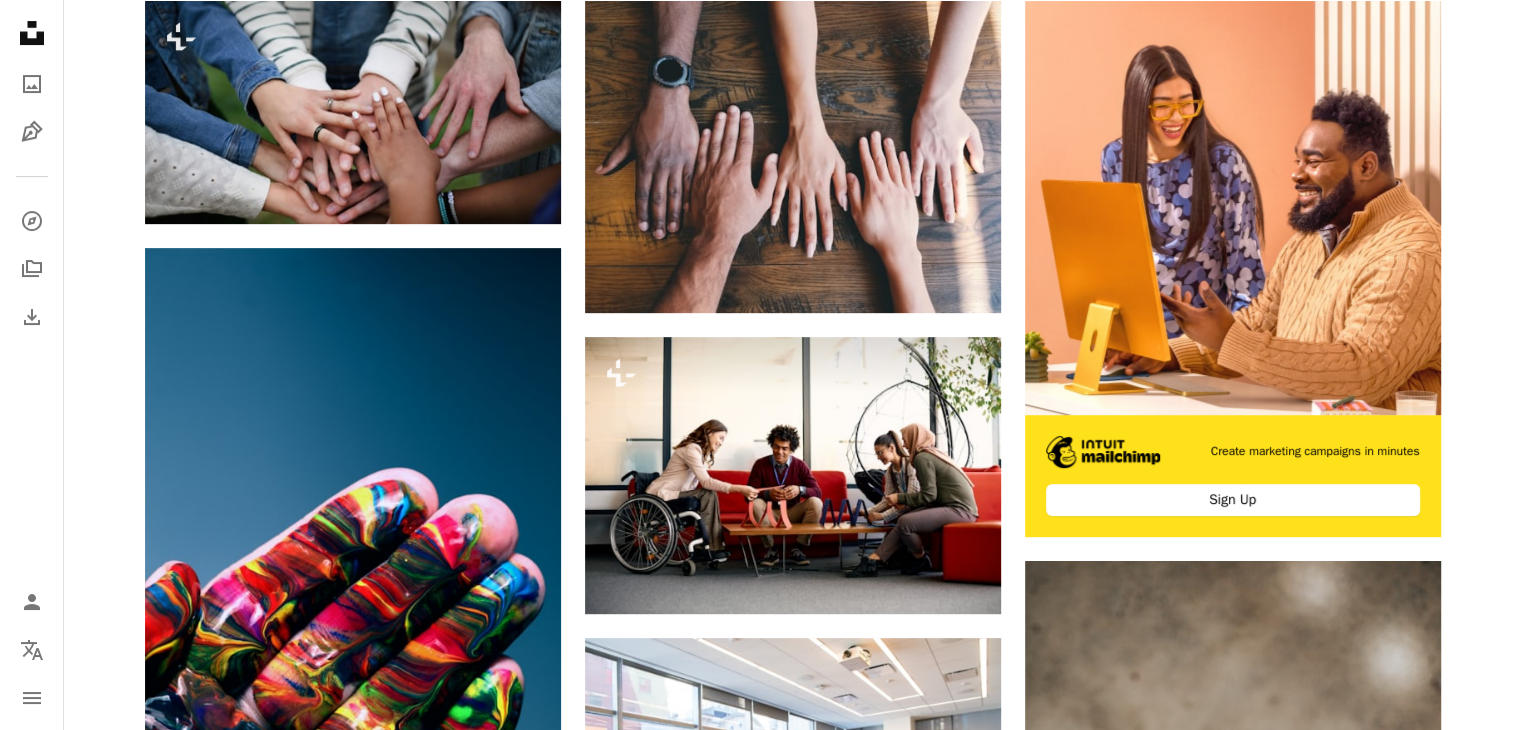 scroll, scrollTop: 500, scrollLeft: 0, axis: vertical 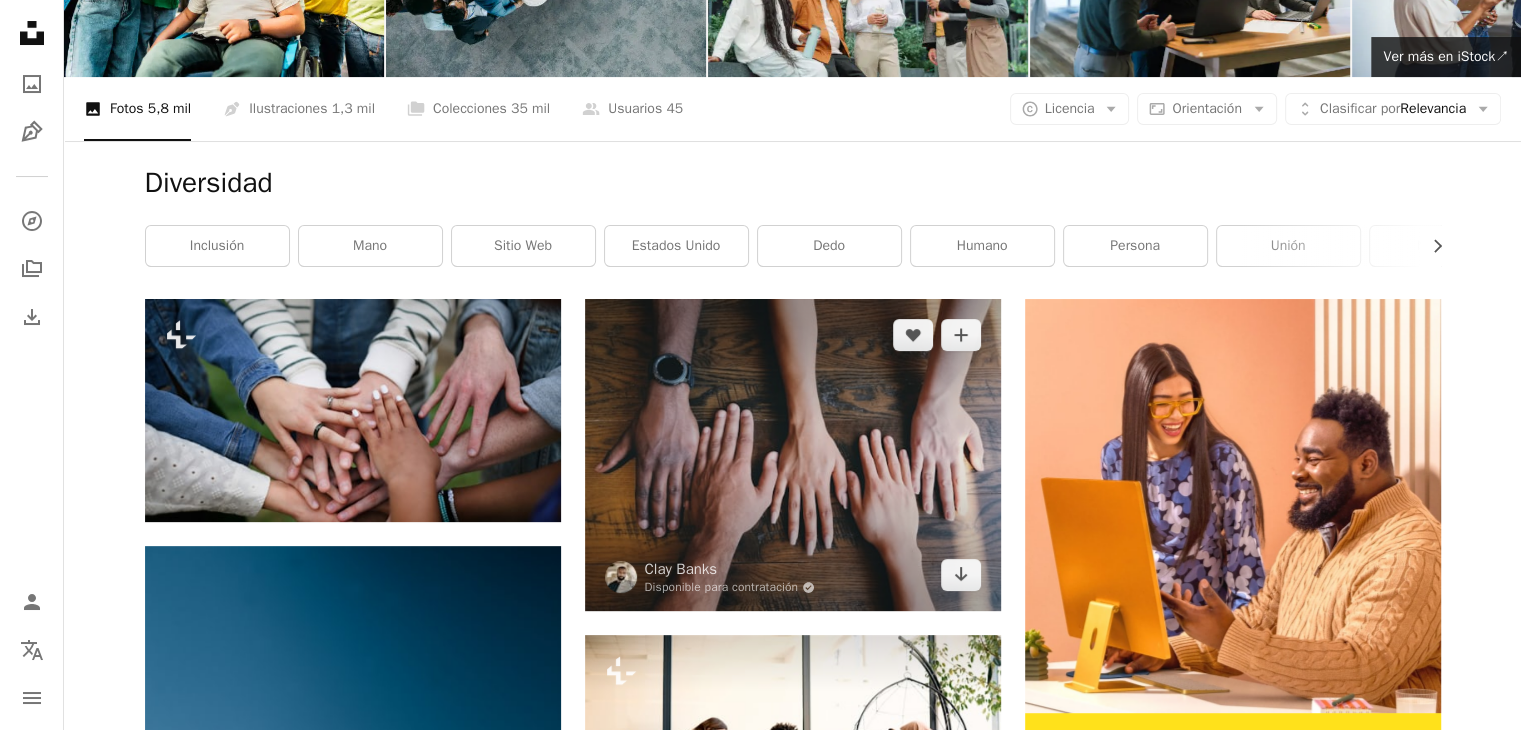 click at bounding box center (793, 455) 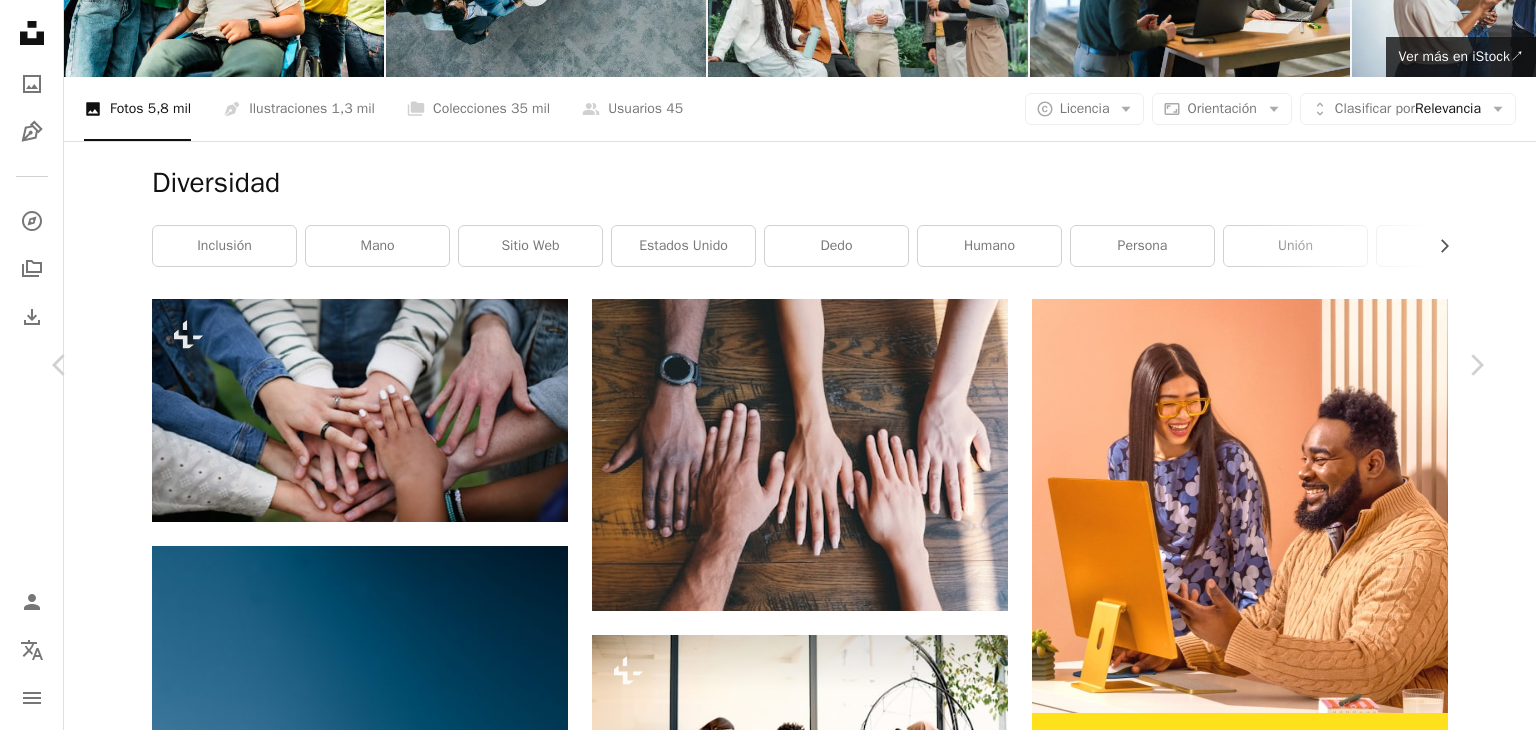 click on "Descargar gratis" at bounding box center (1284, 4651) 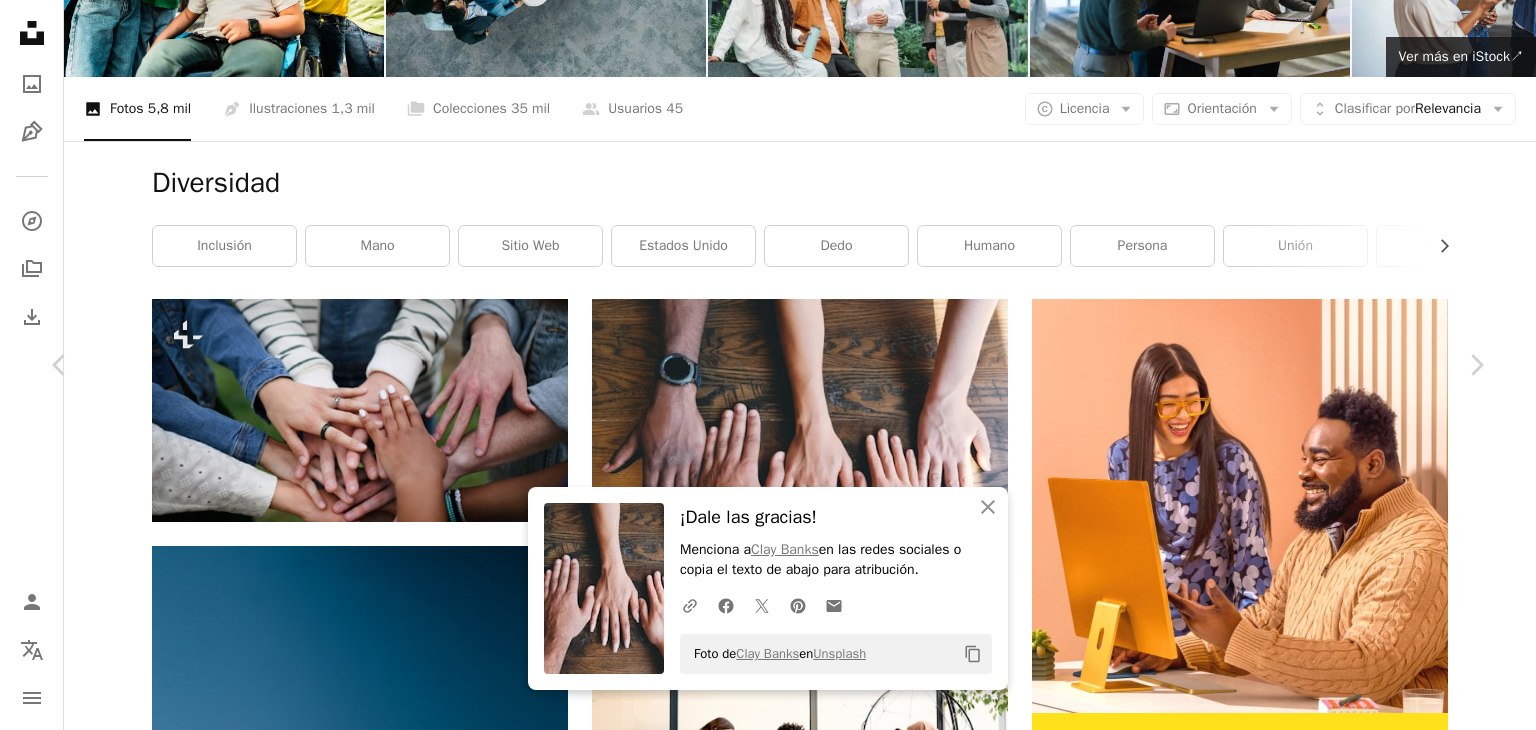click on "Copy content" 